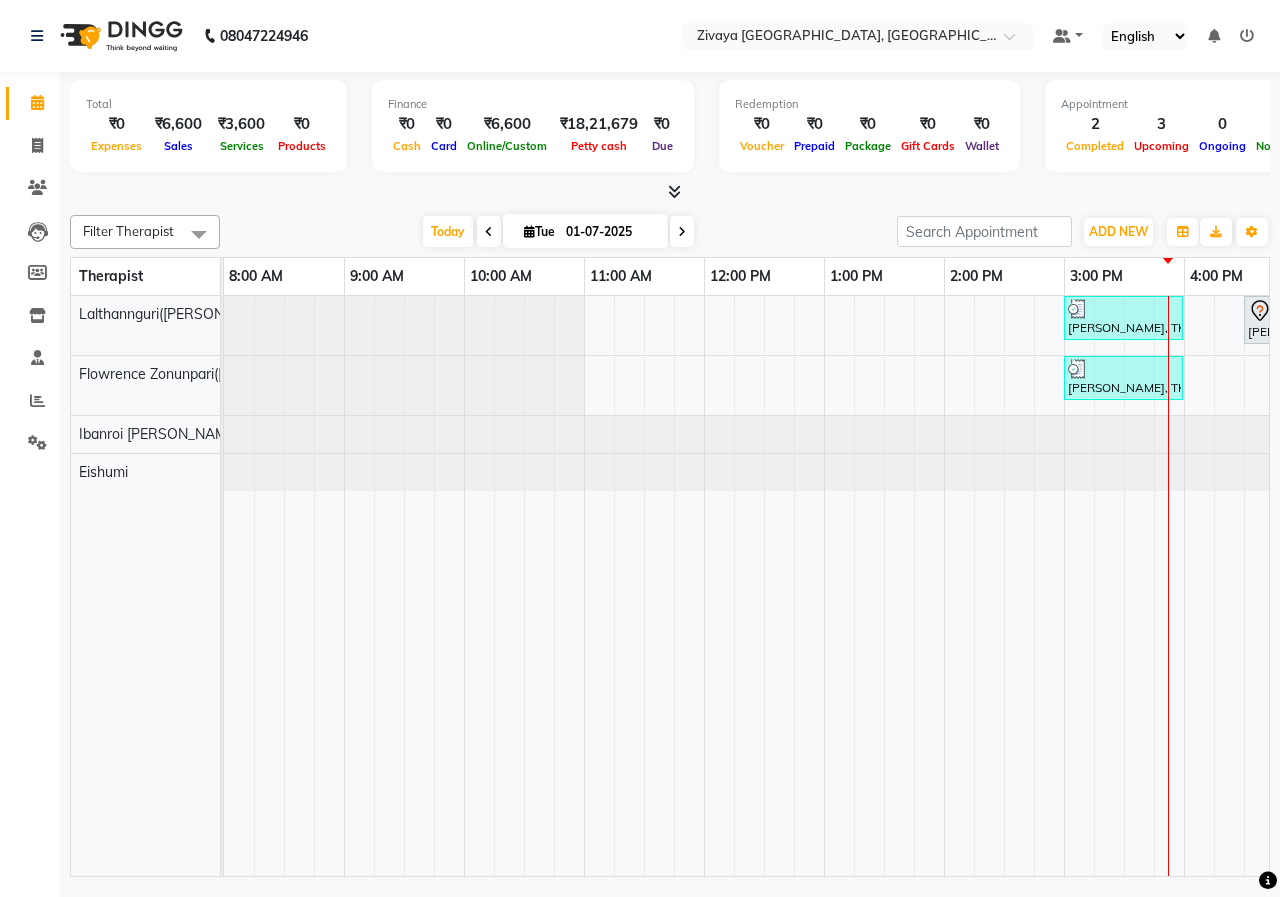 scroll, scrollTop: 0, scrollLeft: 0, axis: both 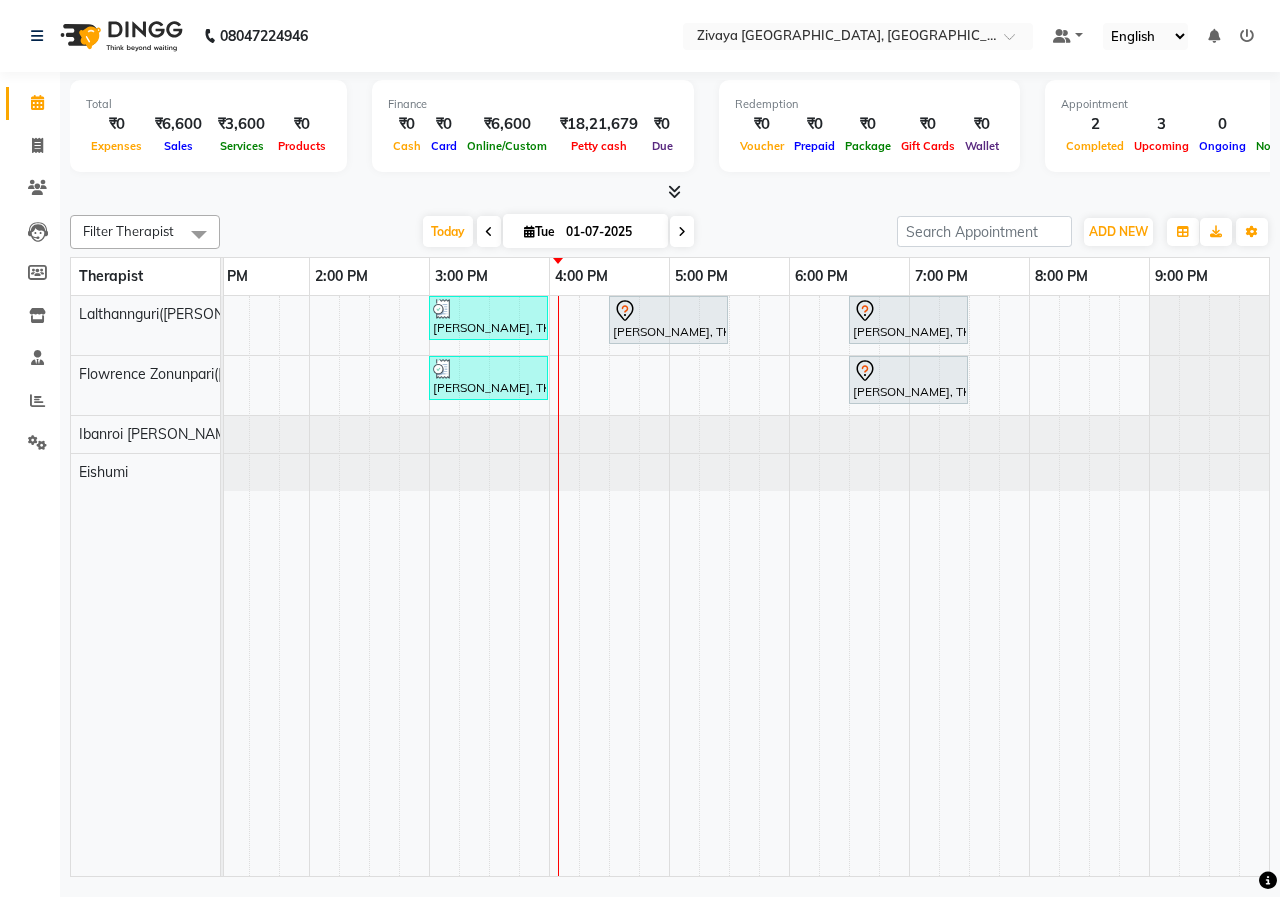 click on "01-07-2025" at bounding box center [610, 232] 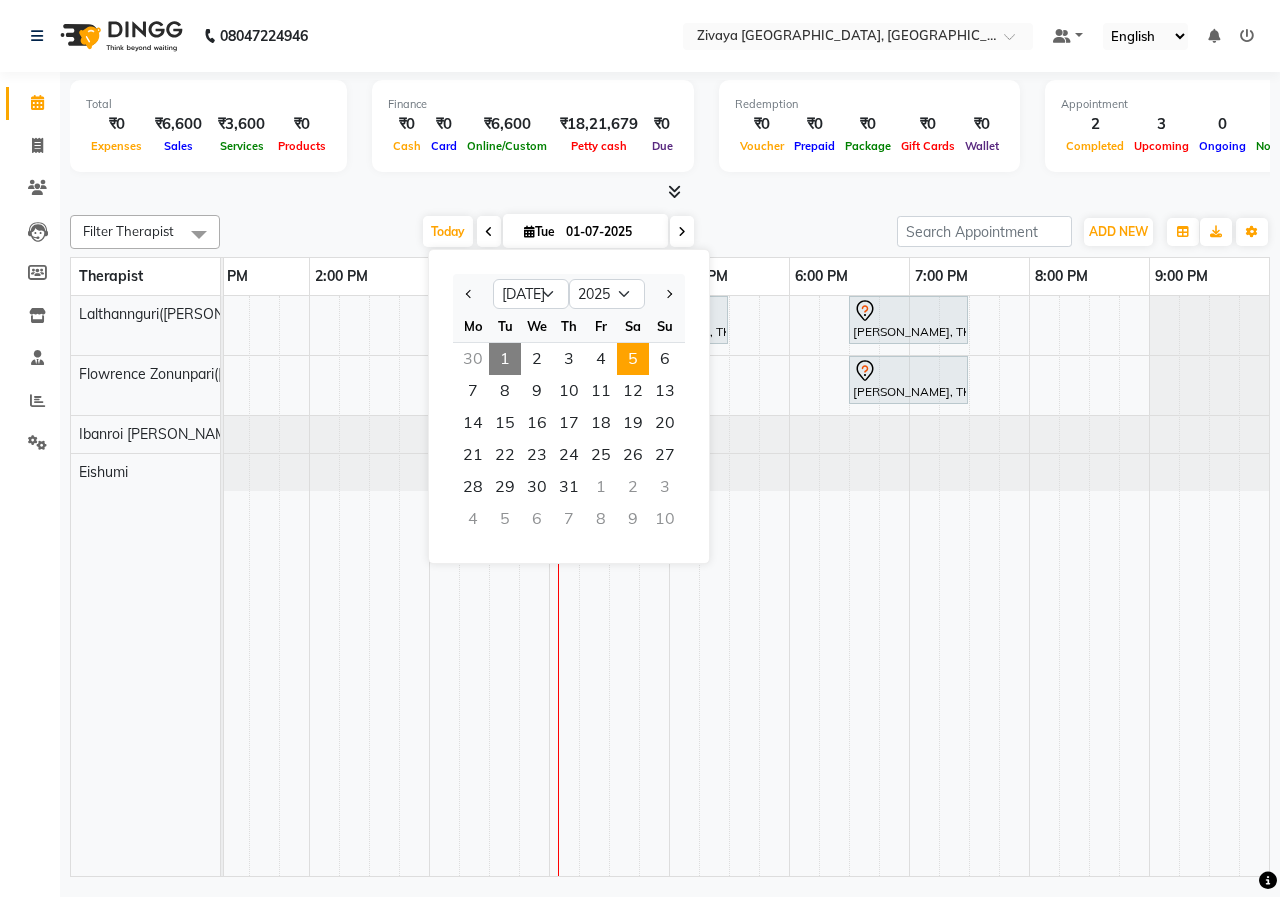 click on "5" at bounding box center [633, 359] 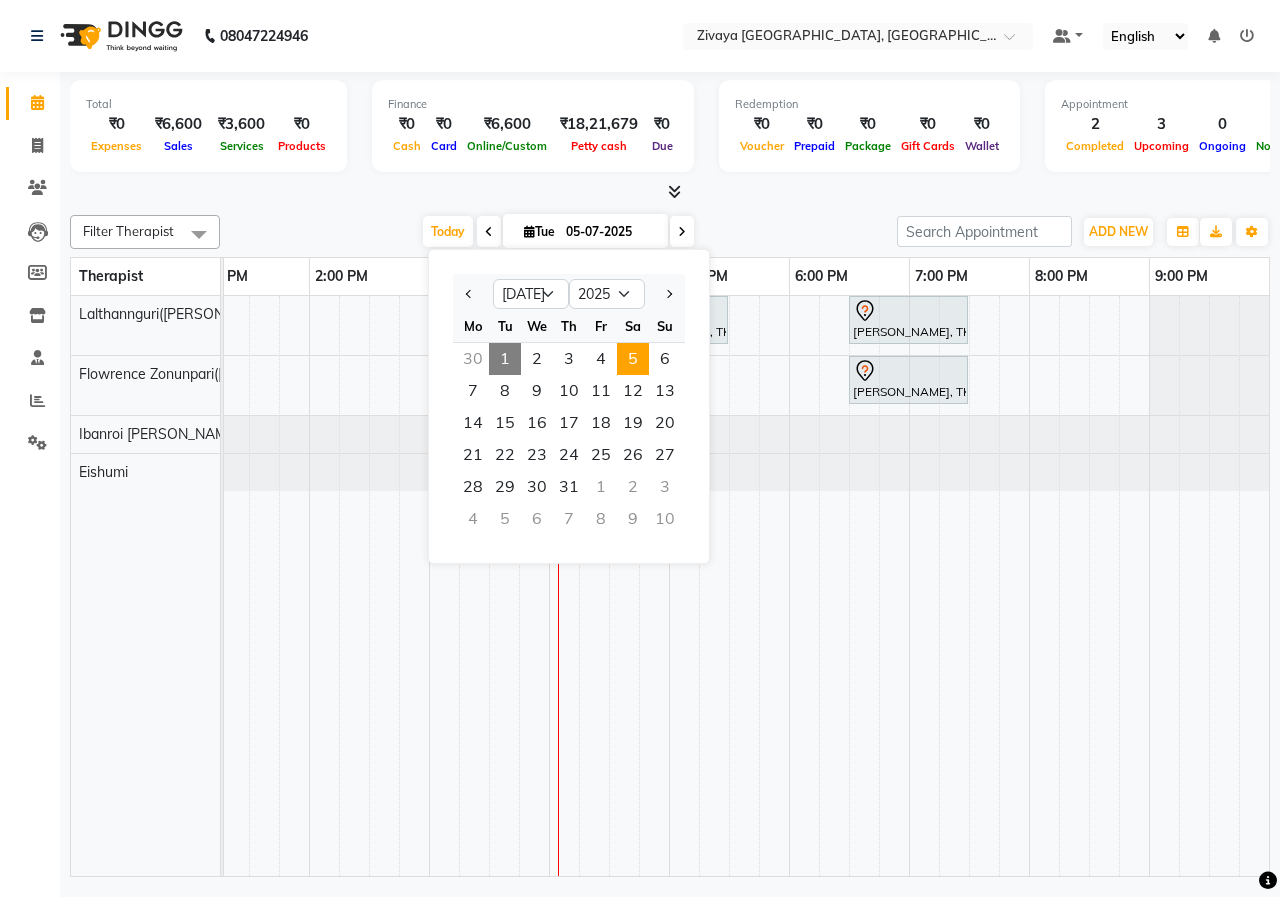 scroll, scrollTop: 0, scrollLeft: 0, axis: both 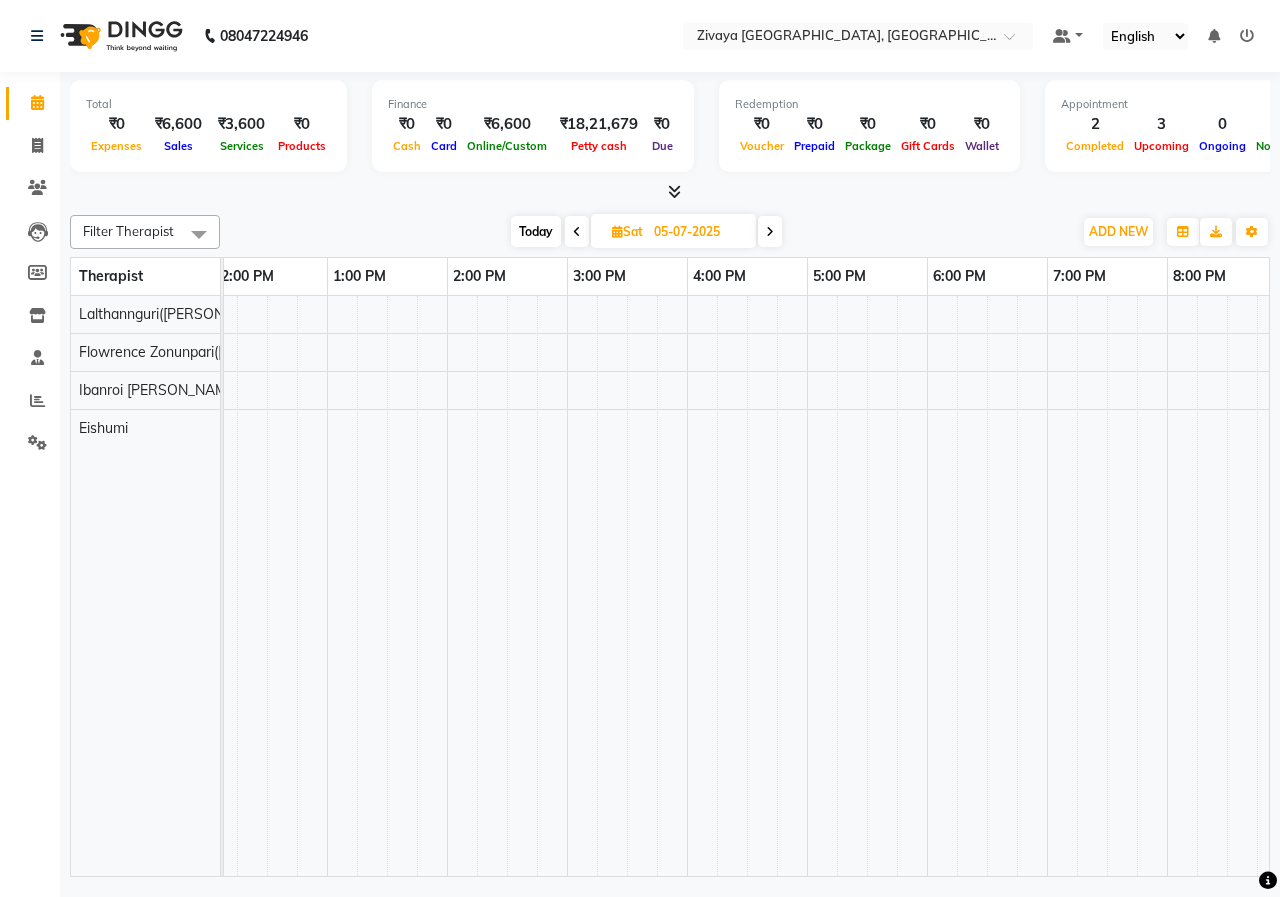 click on "05-07-2025" at bounding box center [698, 232] 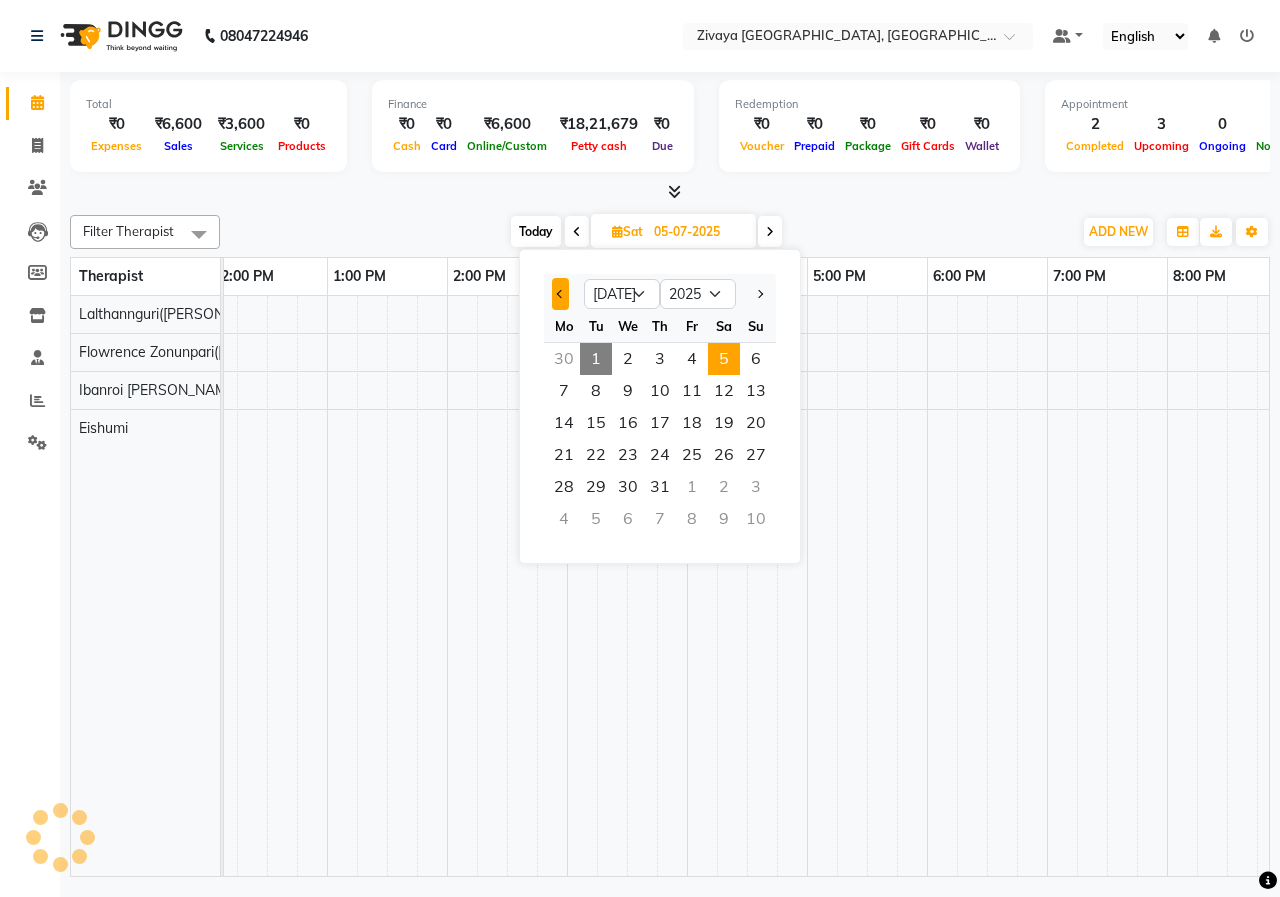 click at bounding box center [560, 294] 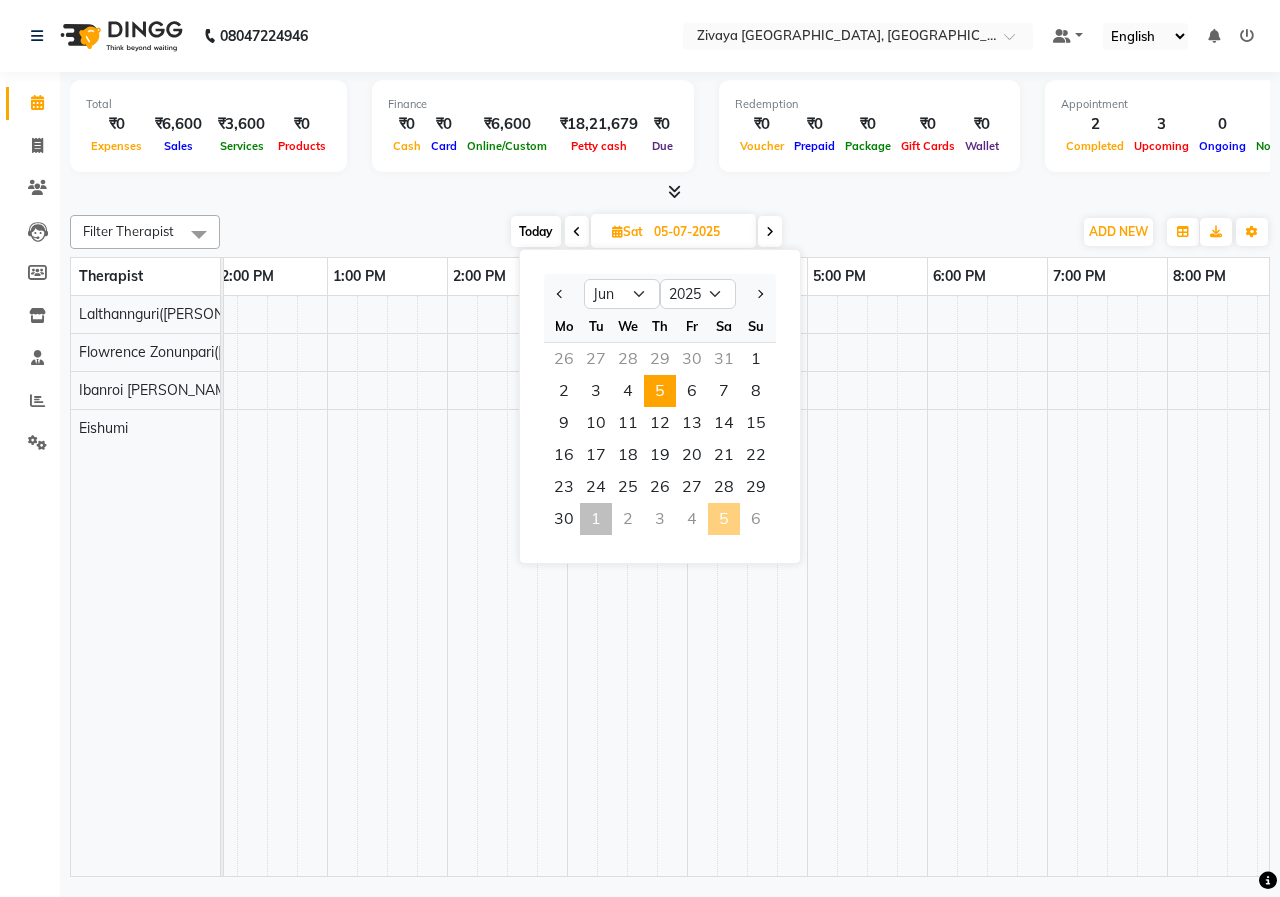 click on "5" at bounding box center [660, 391] 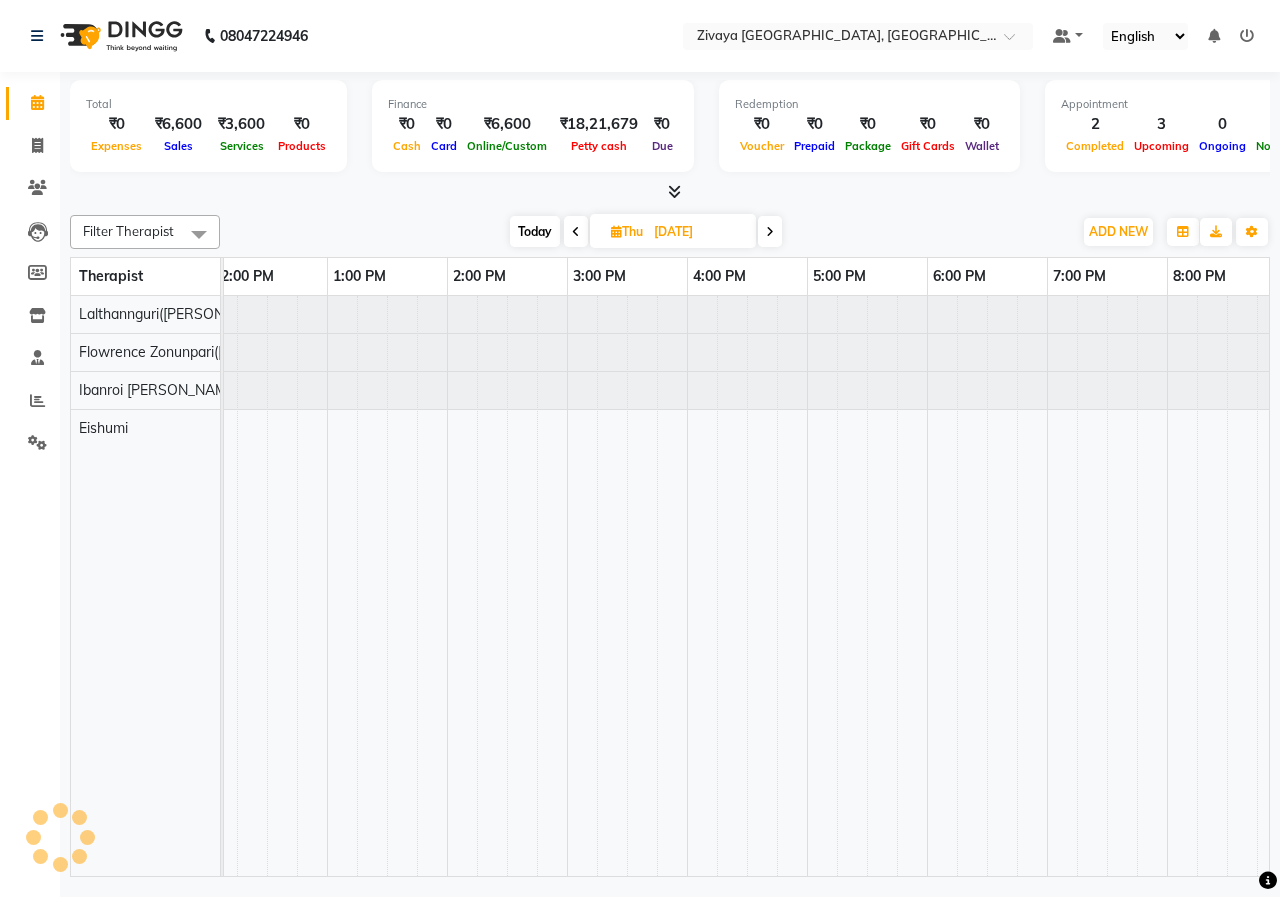 scroll, scrollTop: 0, scrollLeft: 875, axis: horizontal 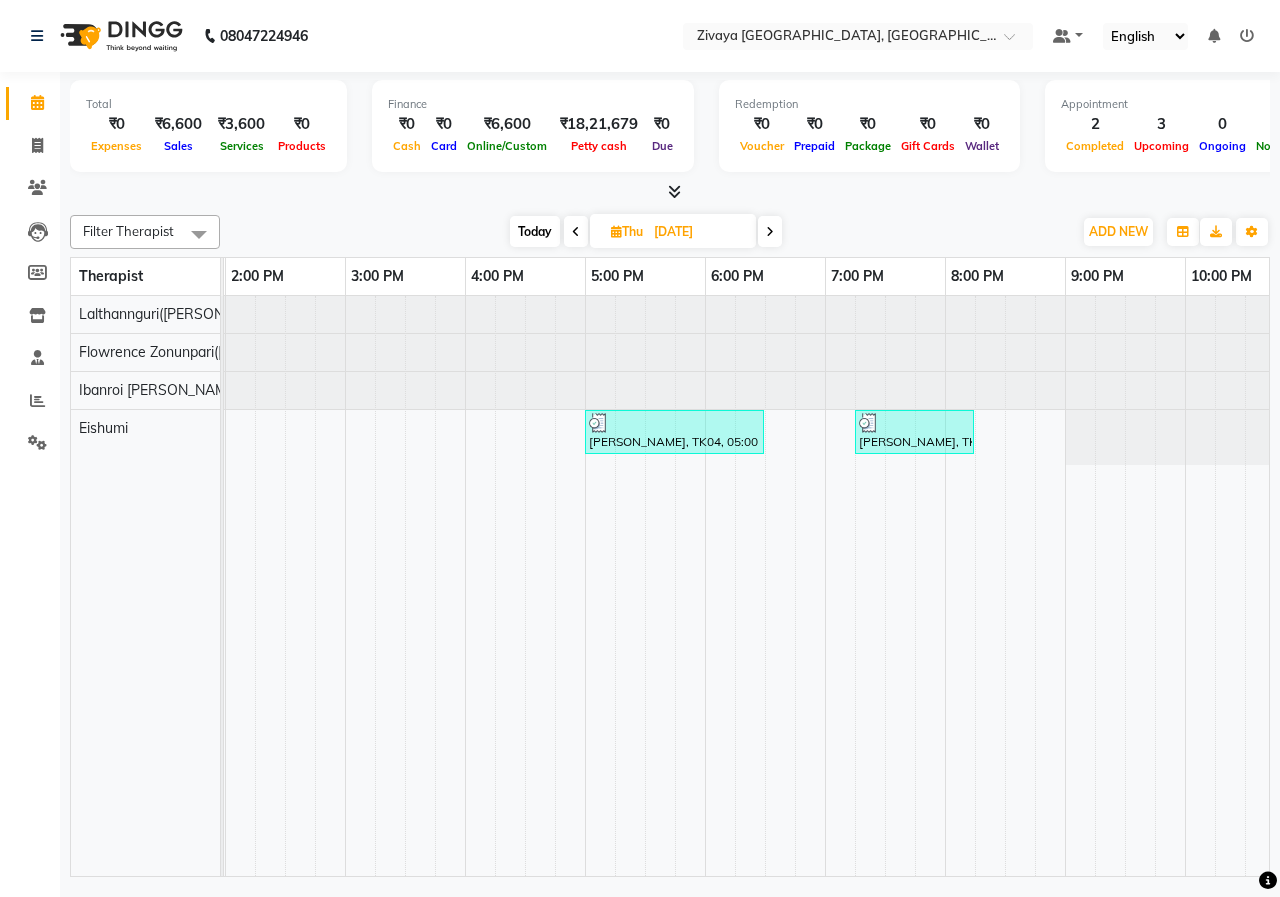click at bounding box center [770, 232] 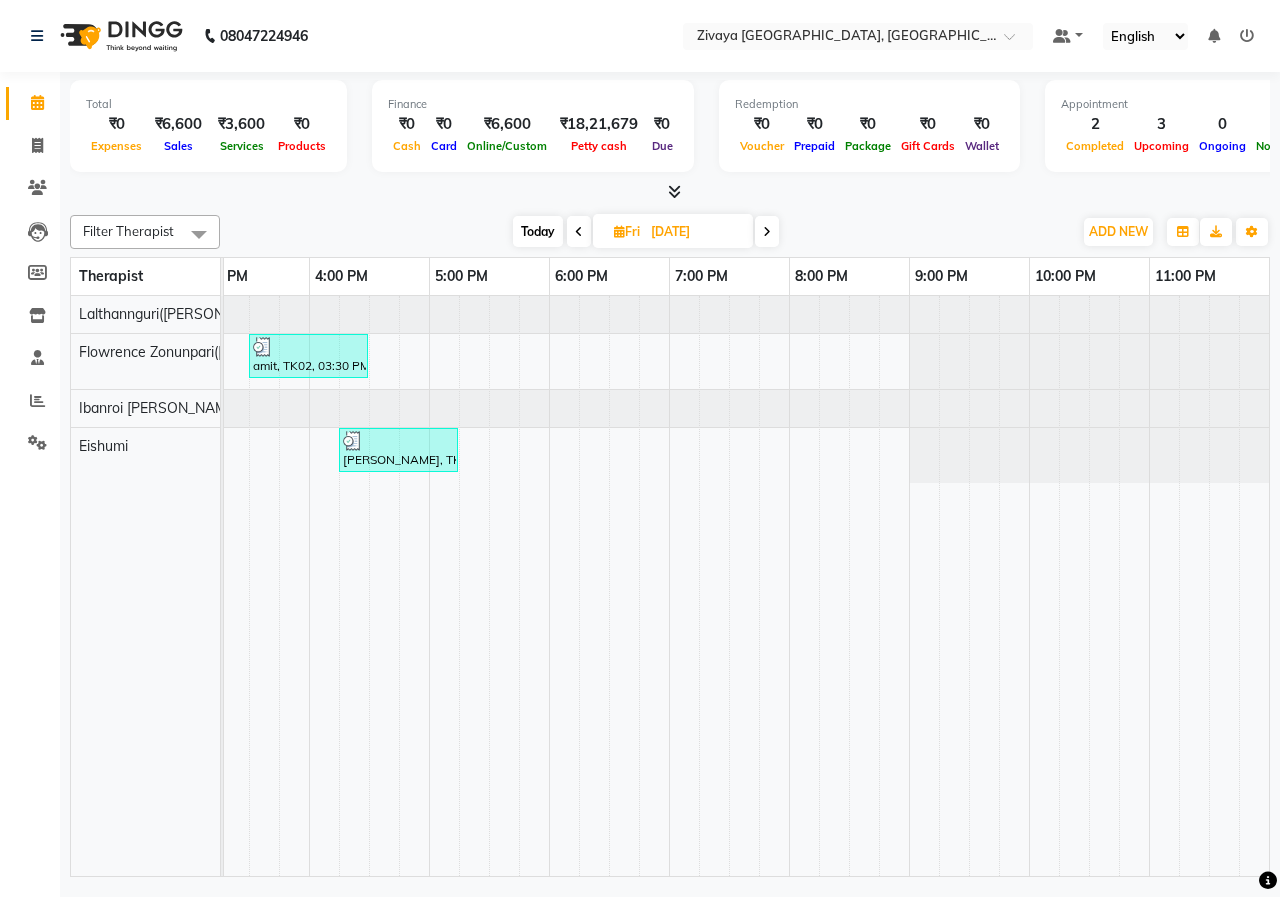 click at bounding box center (767, 232) 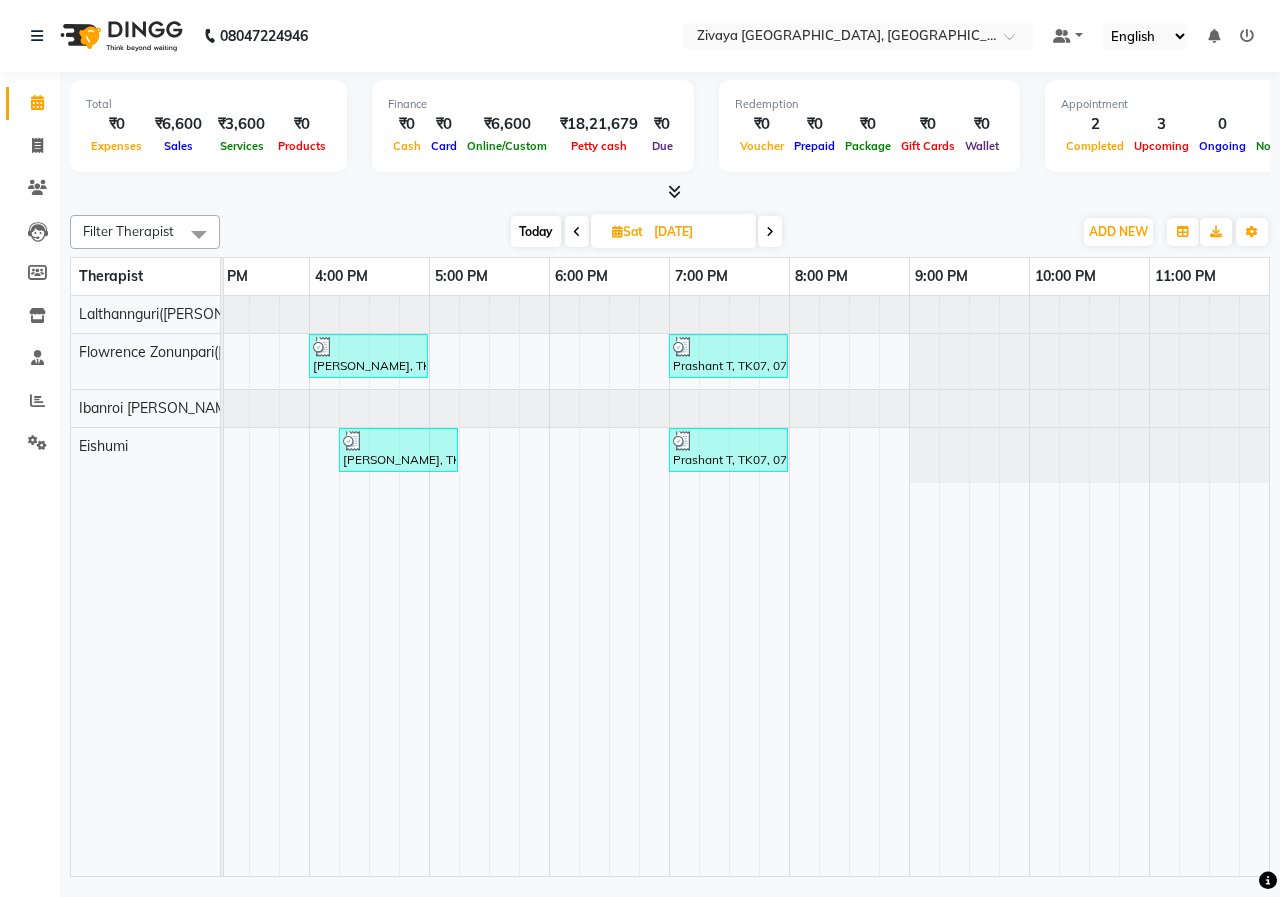 click at bounding box center [770, 232] 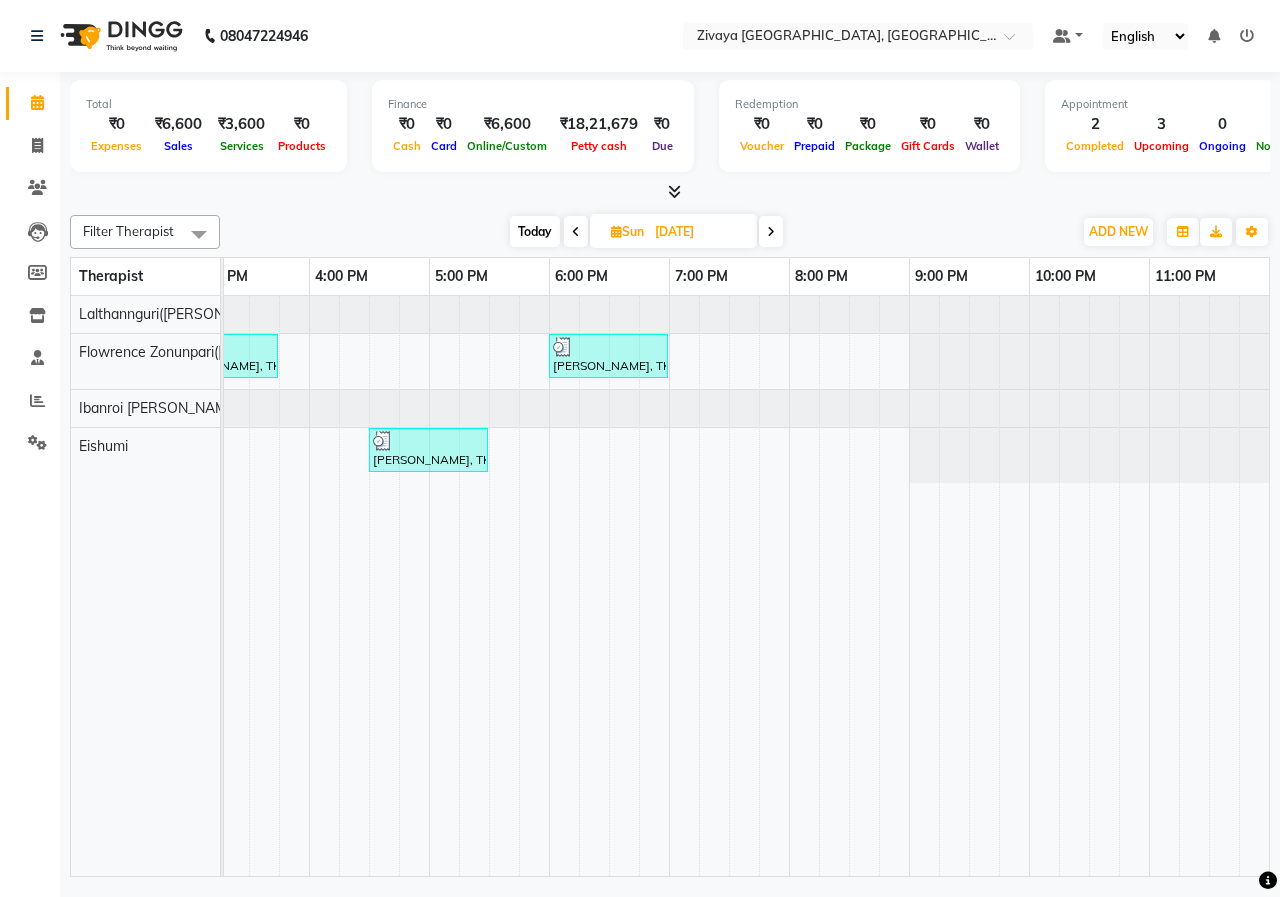 click at bounding box center [771, 232] 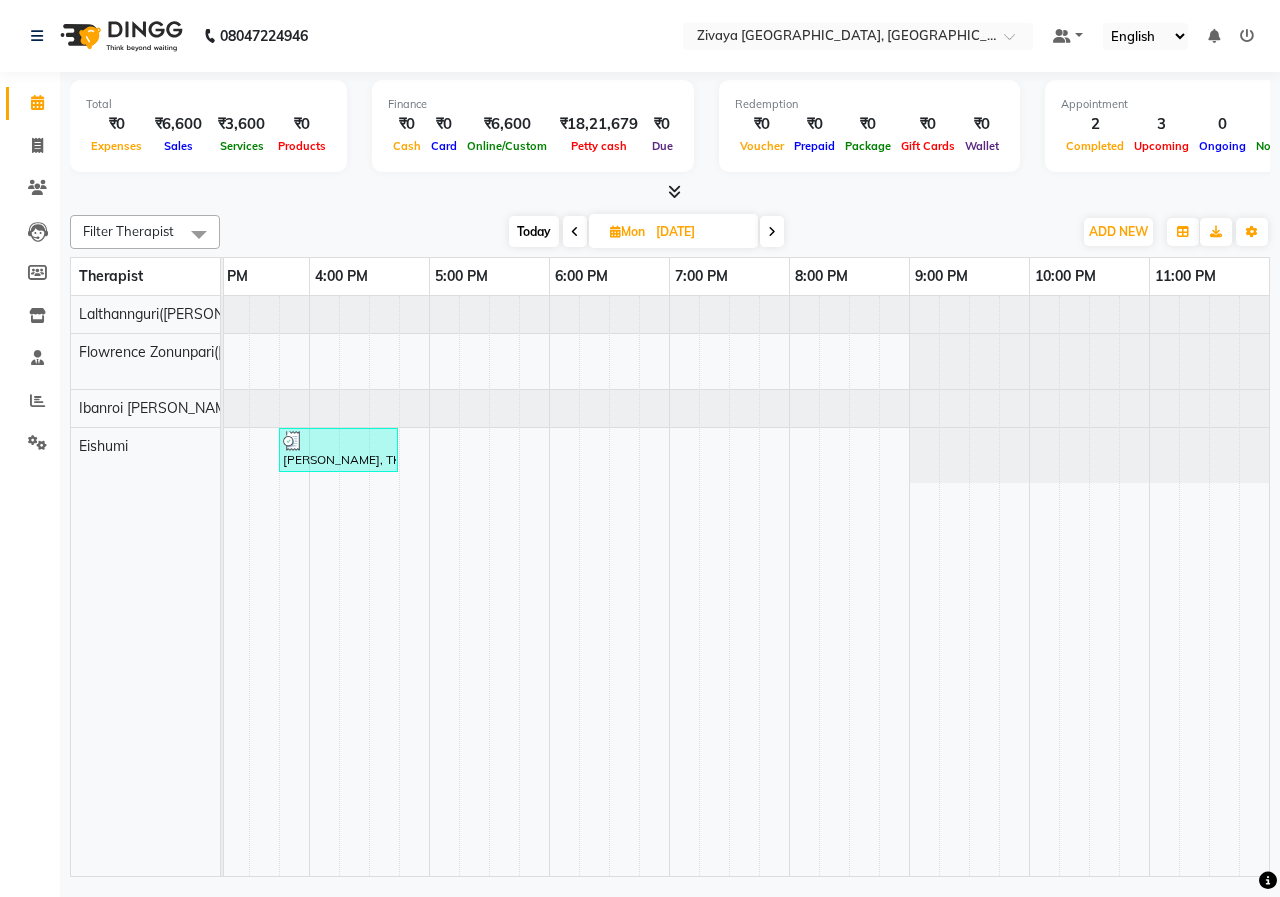 click on "[DATE]" at bounding box center (700, 232) 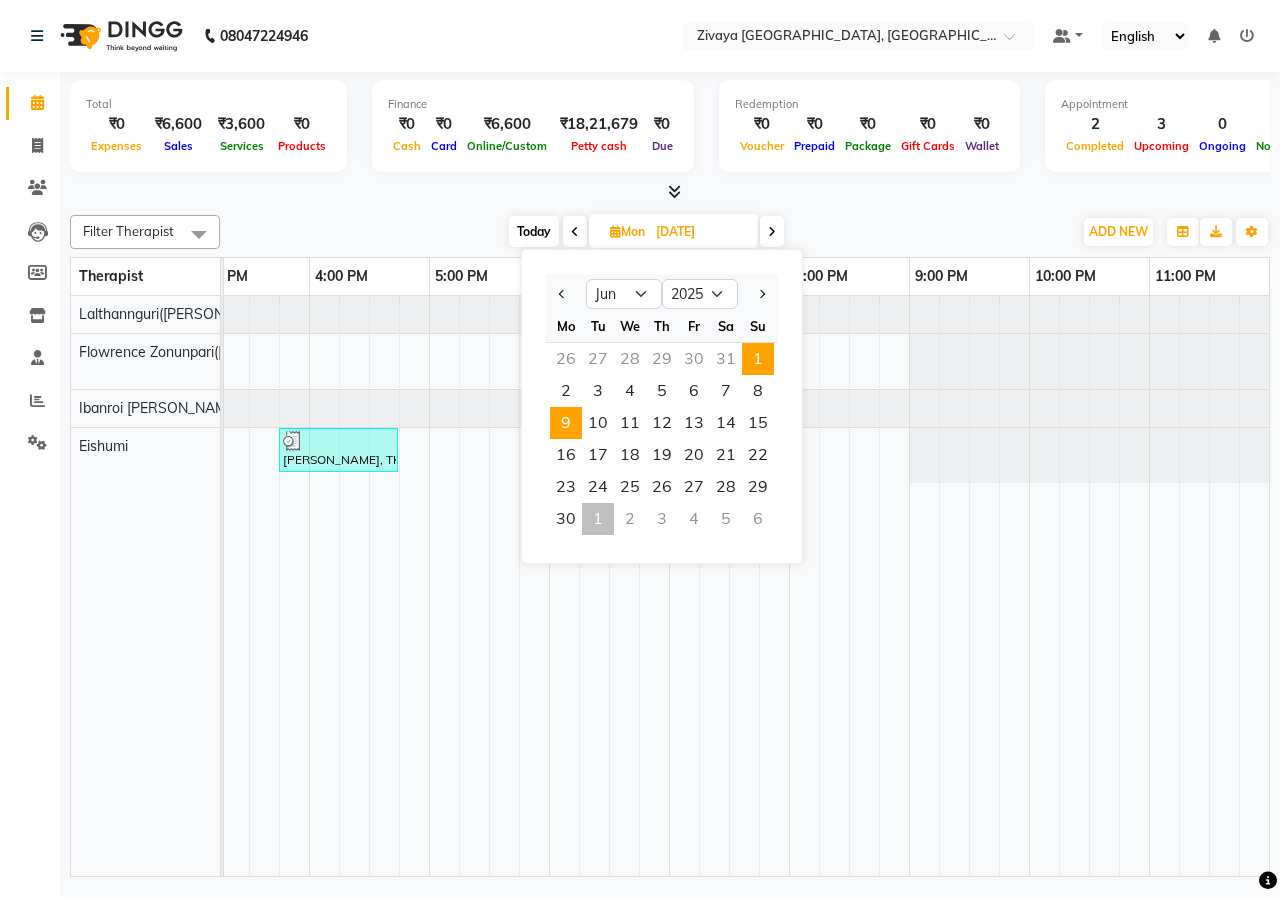 click on "1" at bounding box center (758, 359) 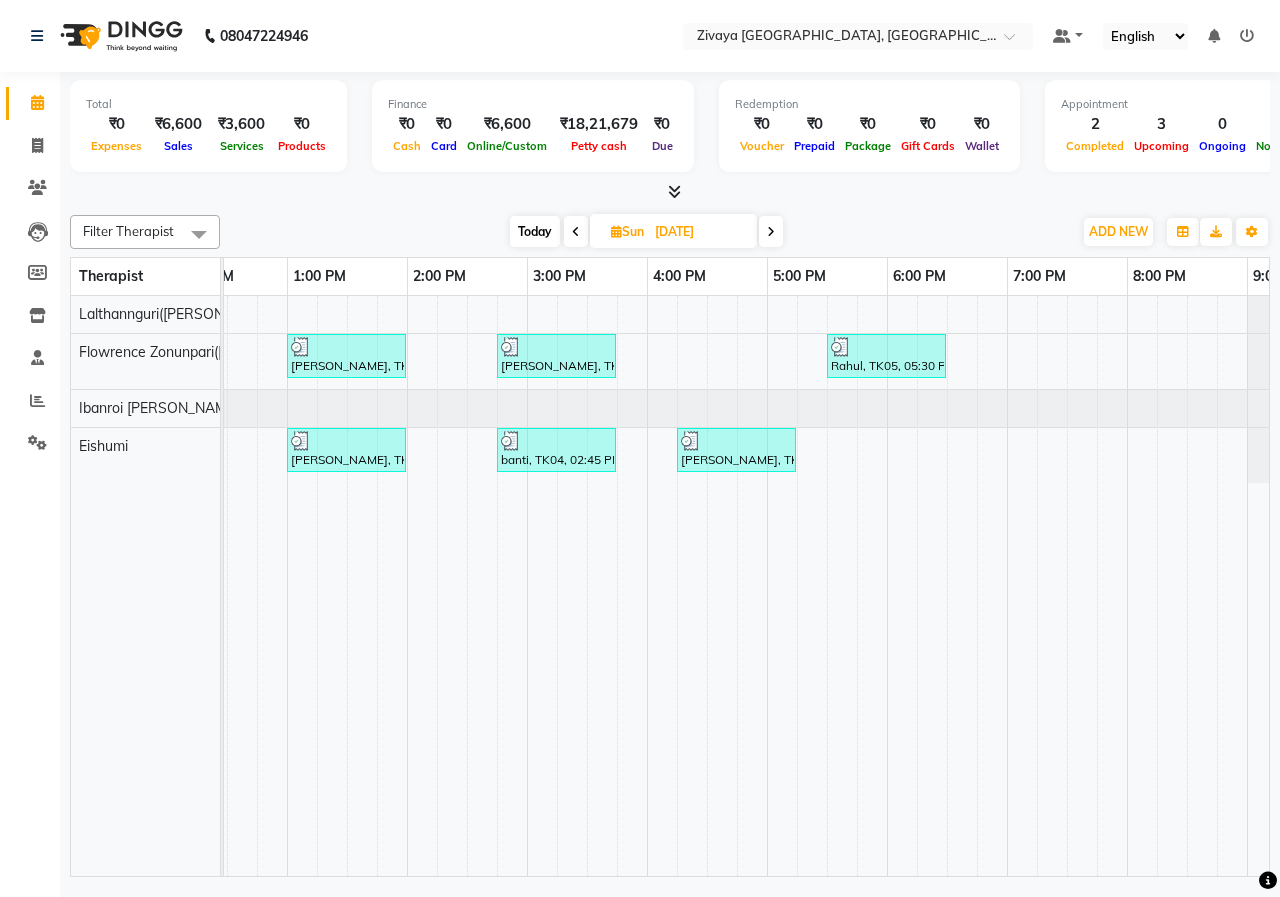 click on "[DATE]" at bounding box center (699, 232) 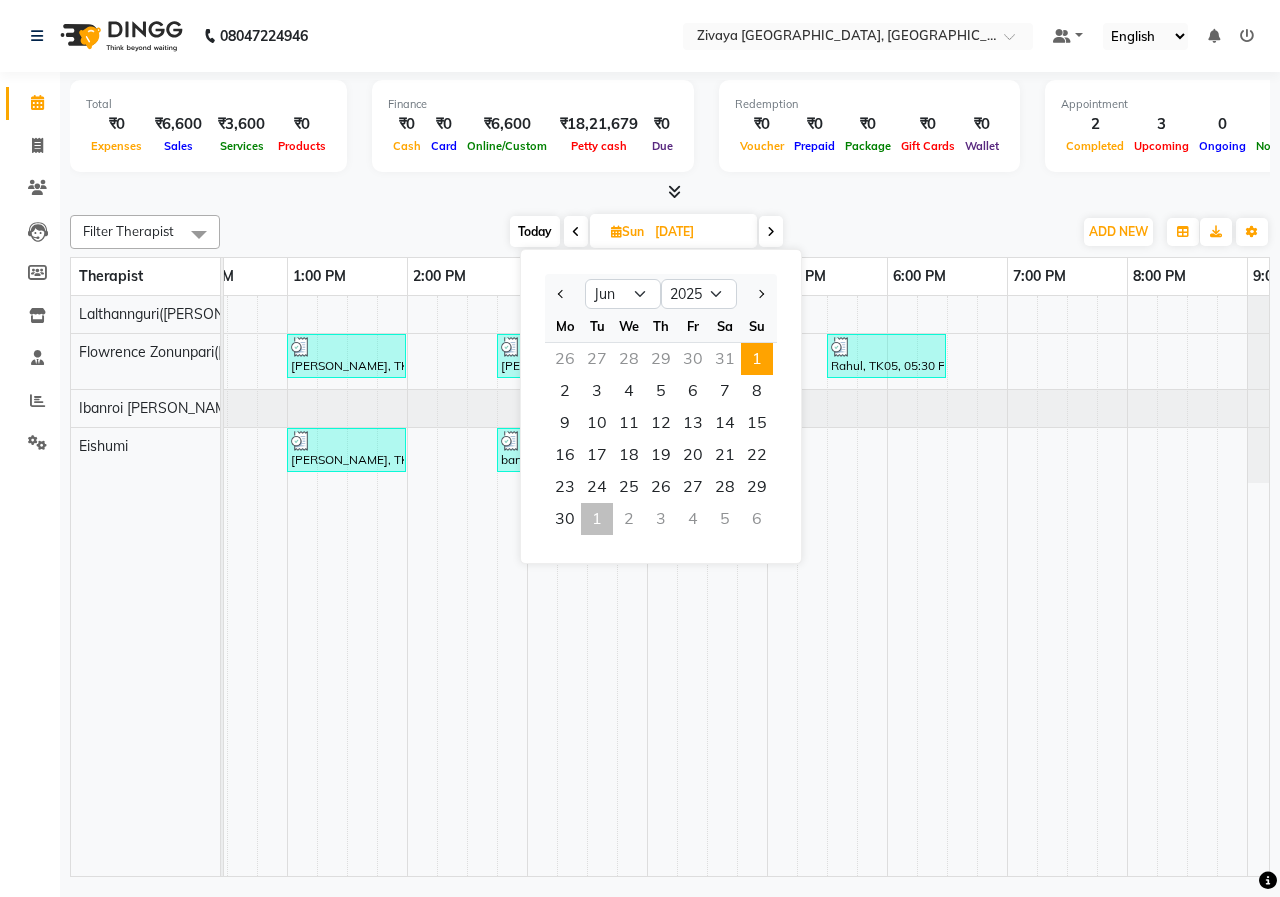 click on "1" at bounding box center [757, 359] 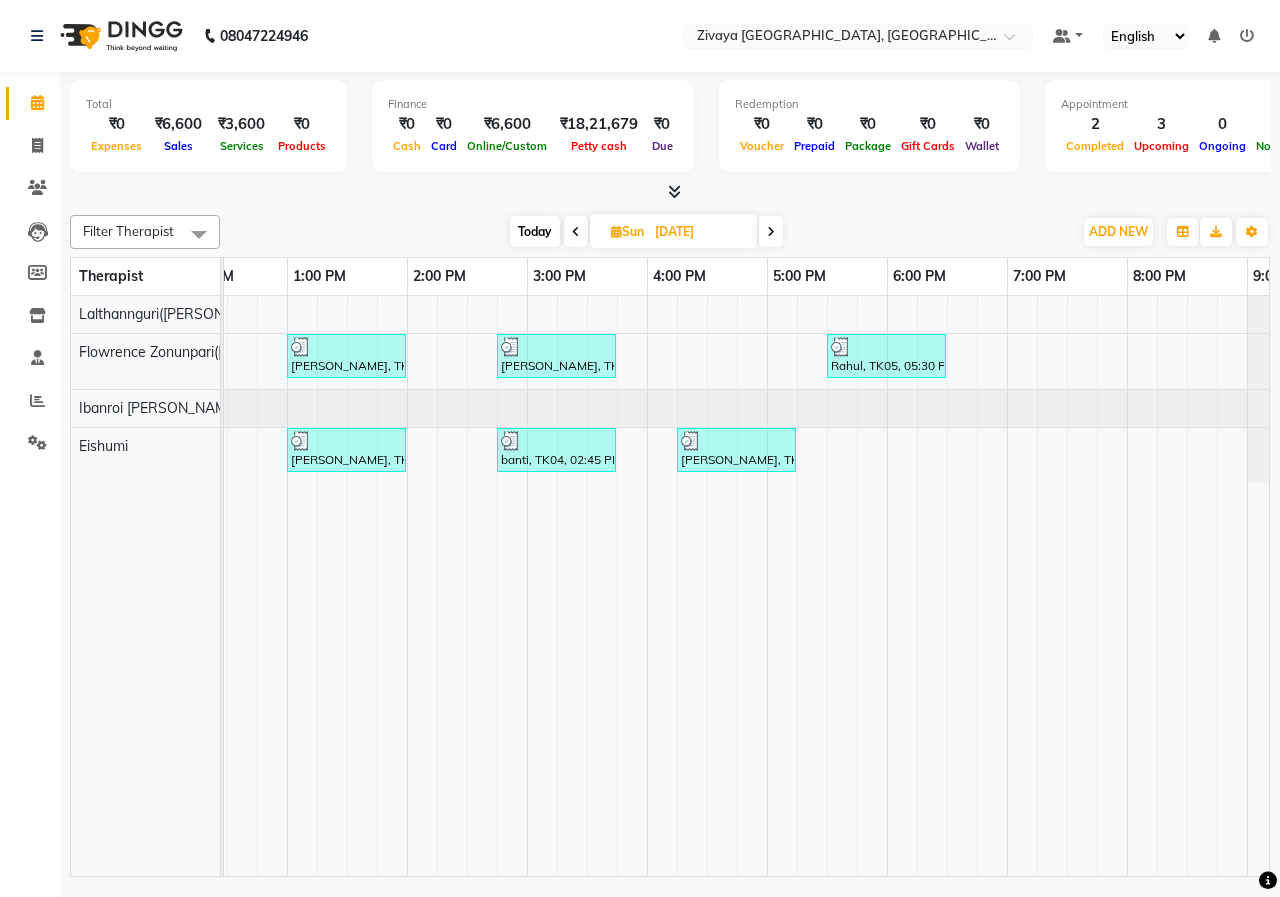 click at bounding box center [771, 232] 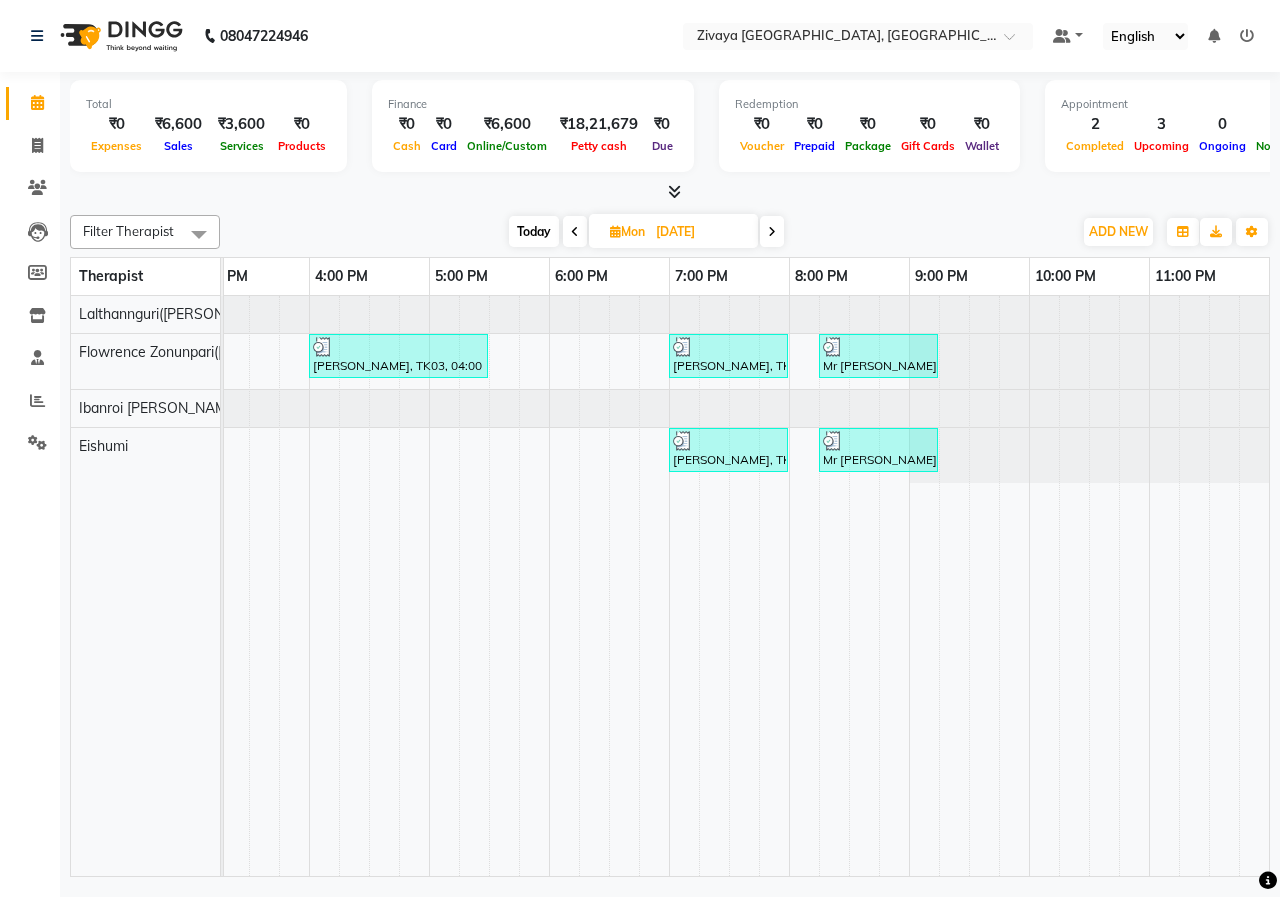 click at bounding box center (772, 232) 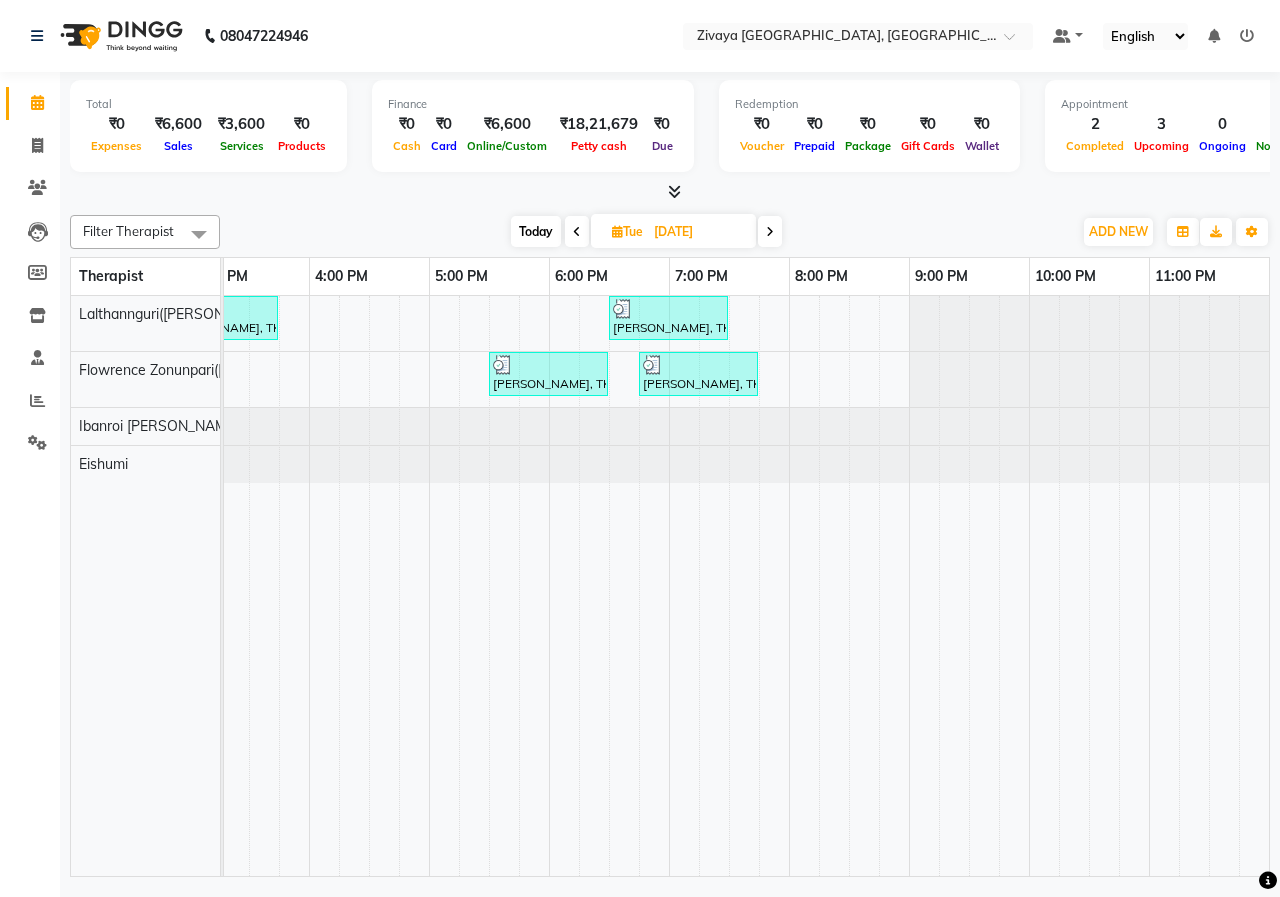 click at bounding box center [770, 232] 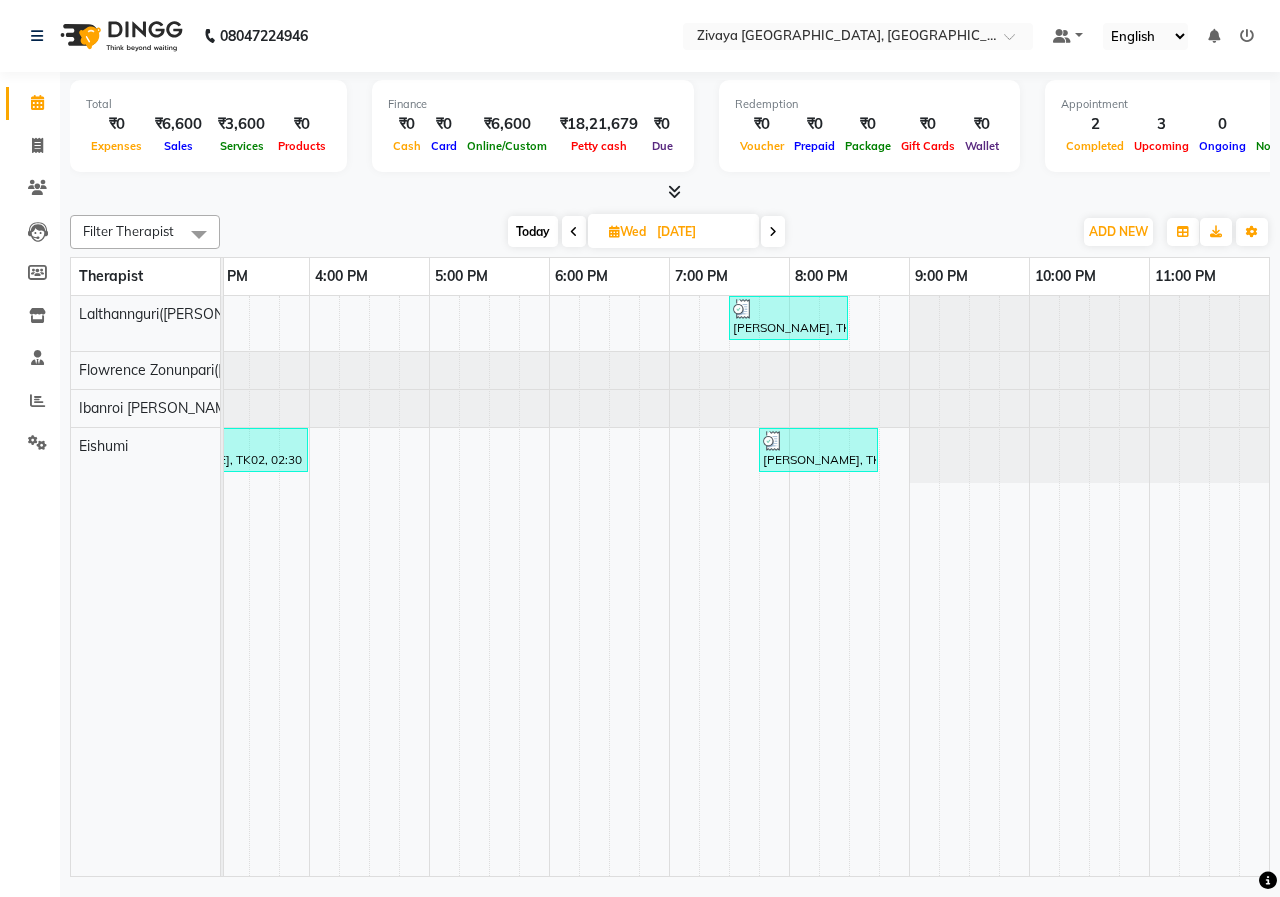 click at bounding box center [773, 232] 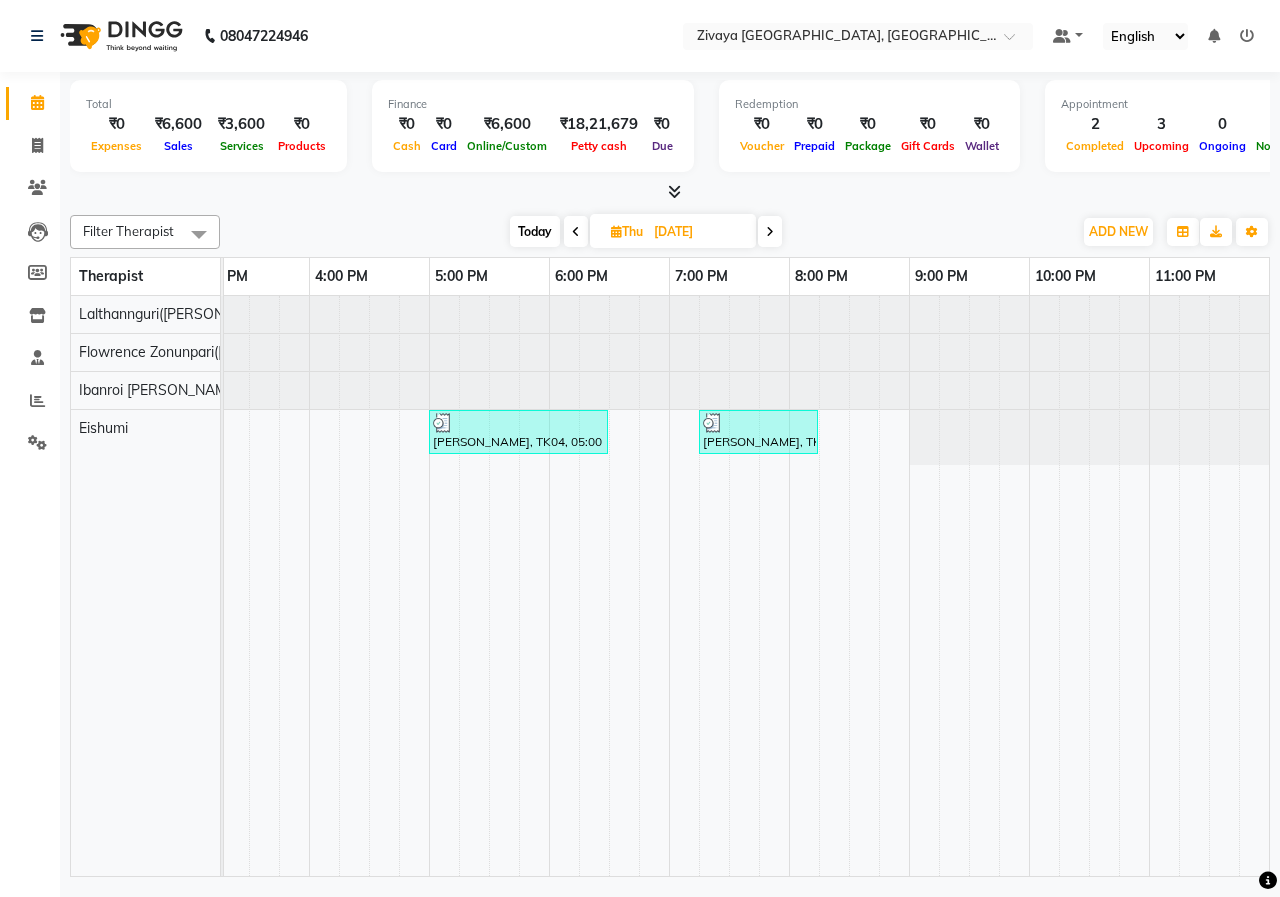 click at bounding box center (770, 232) 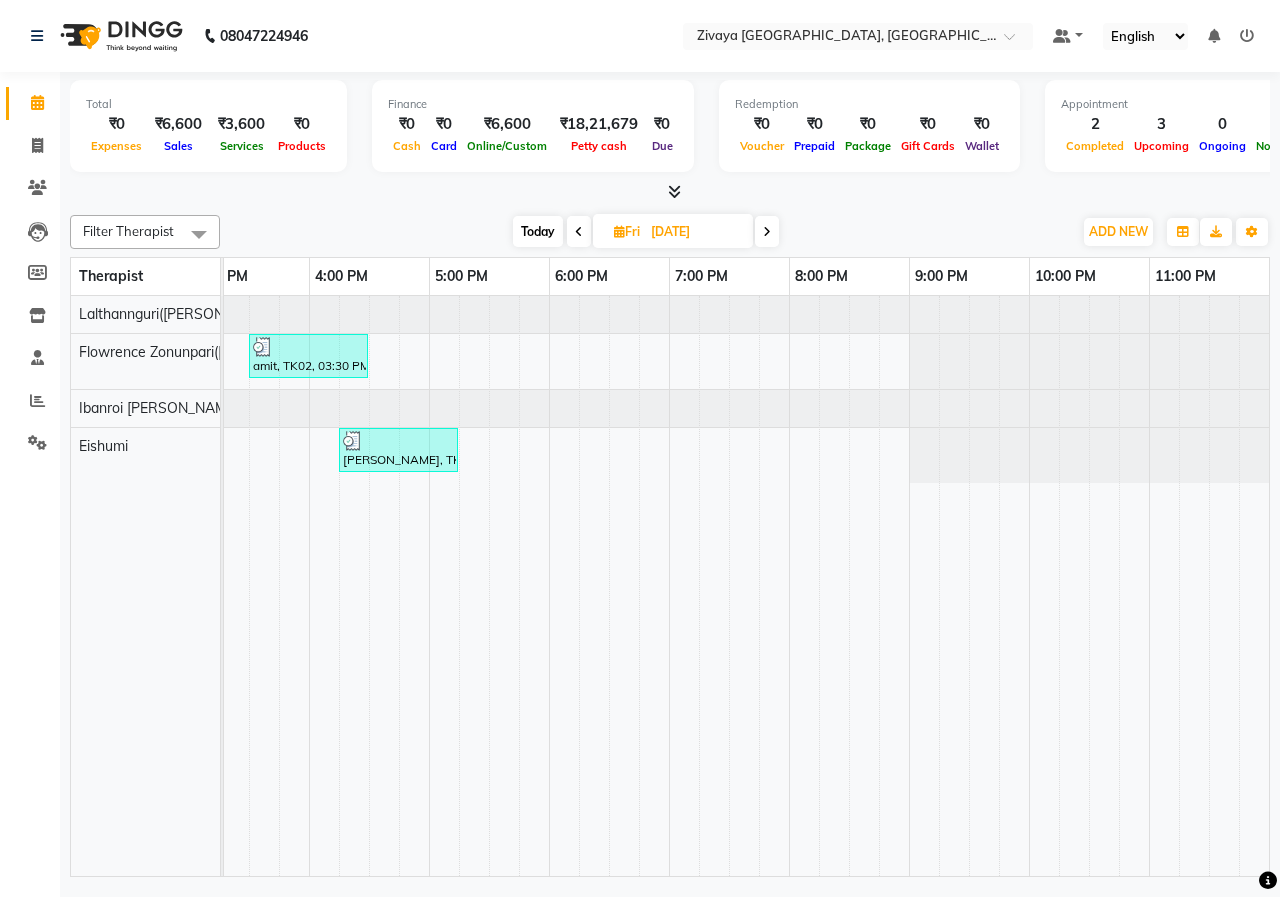 click at bounding box center [767, 231] 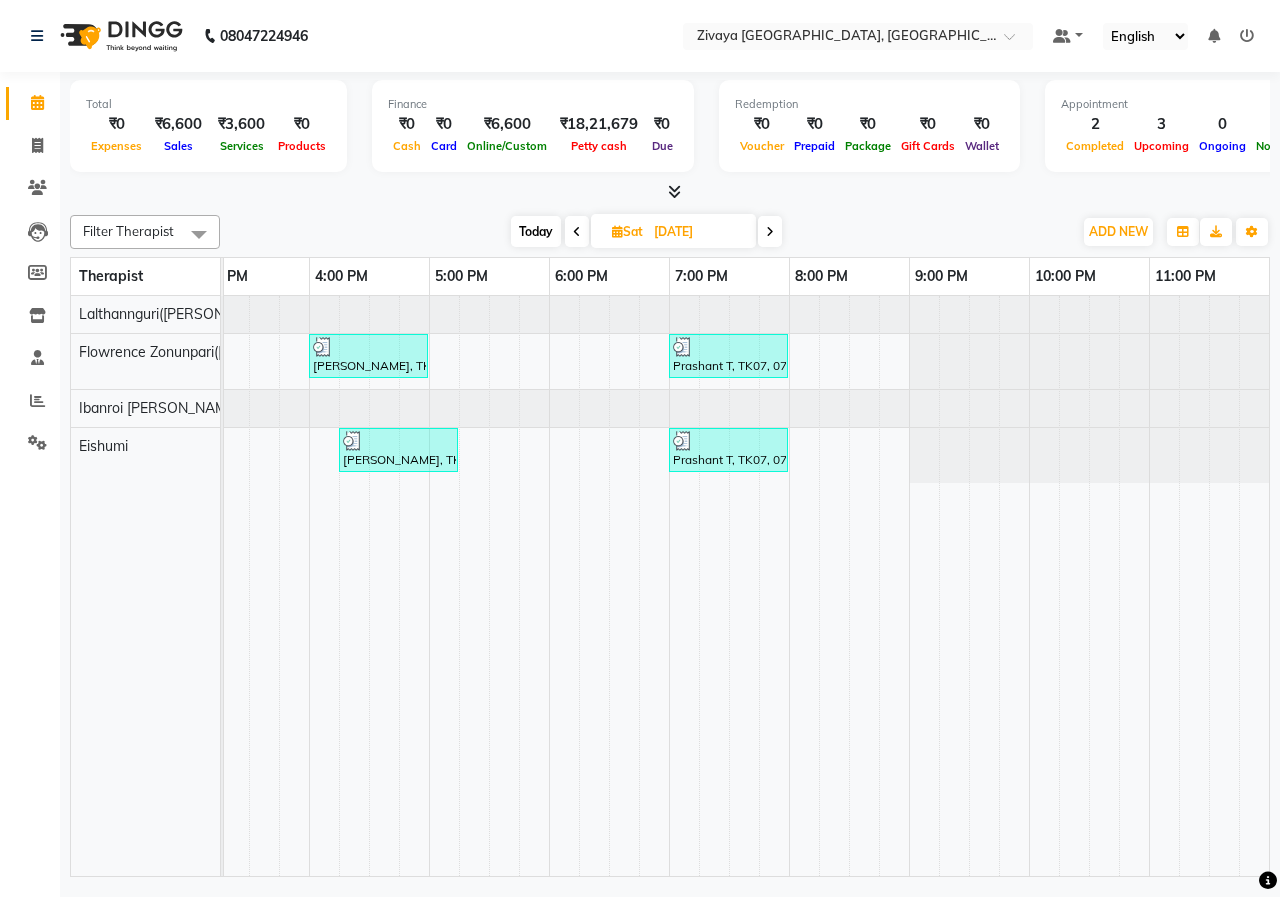 click at bounding box center [770, 232] 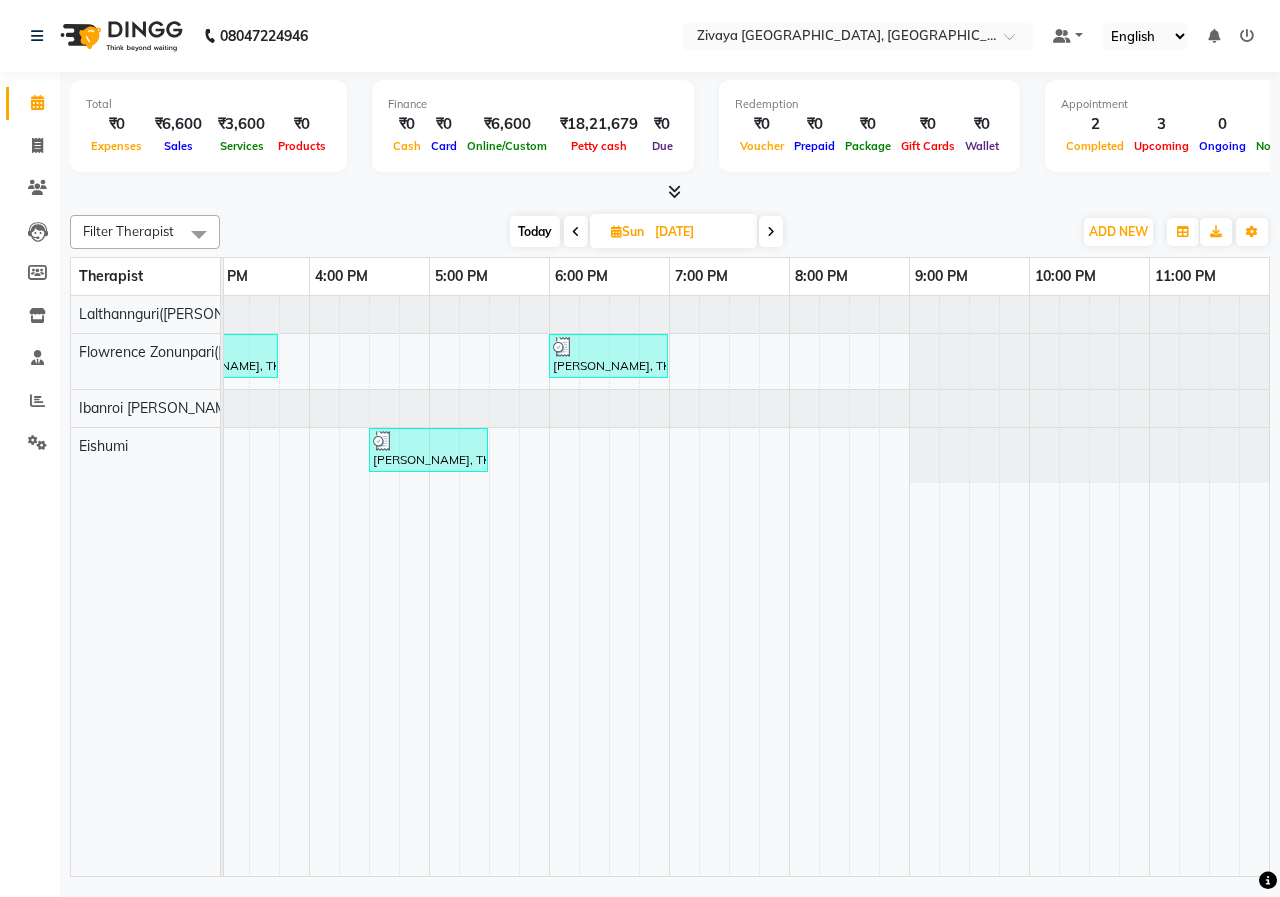 click at bounding box center (771, 232) 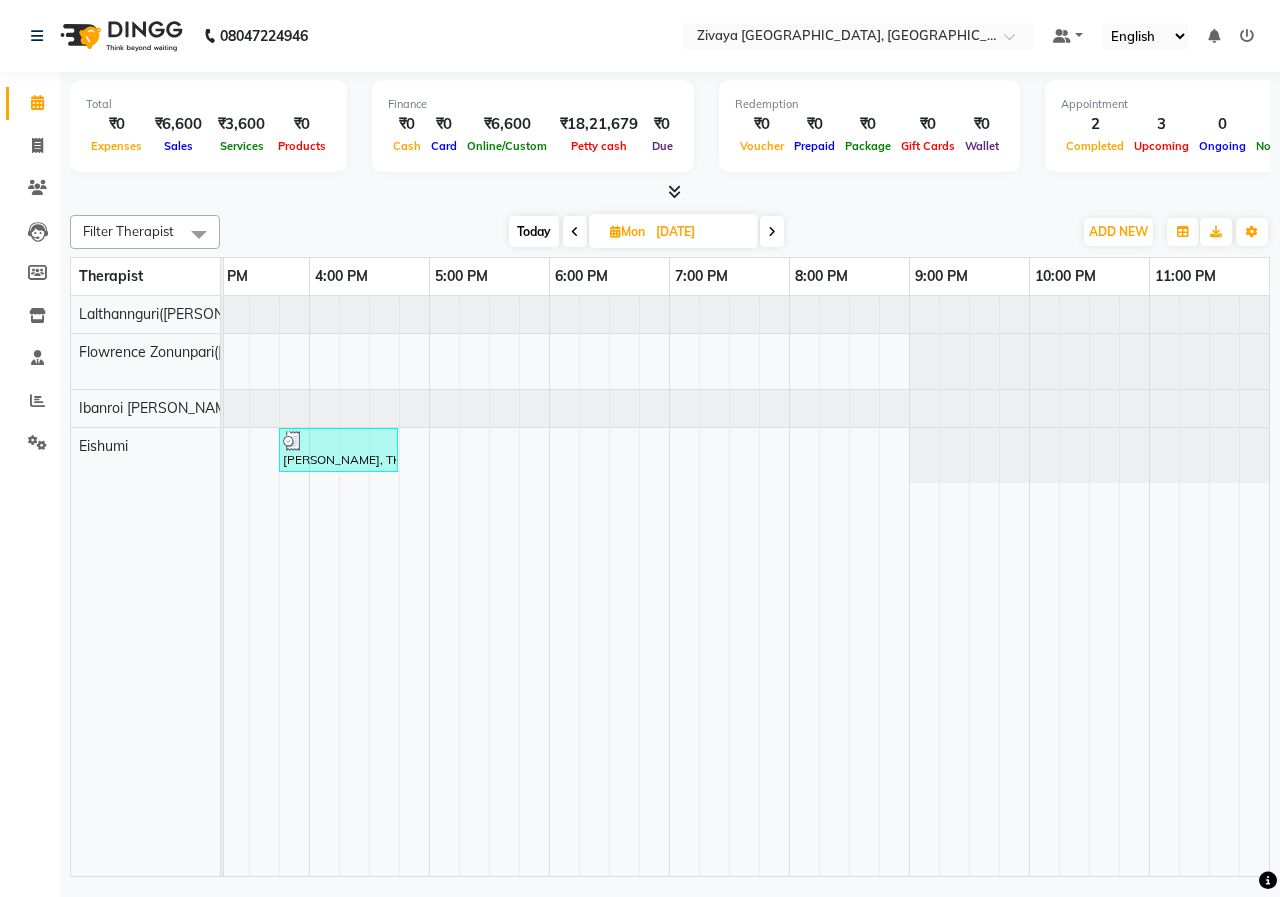 click at bounding box center [772, 232] 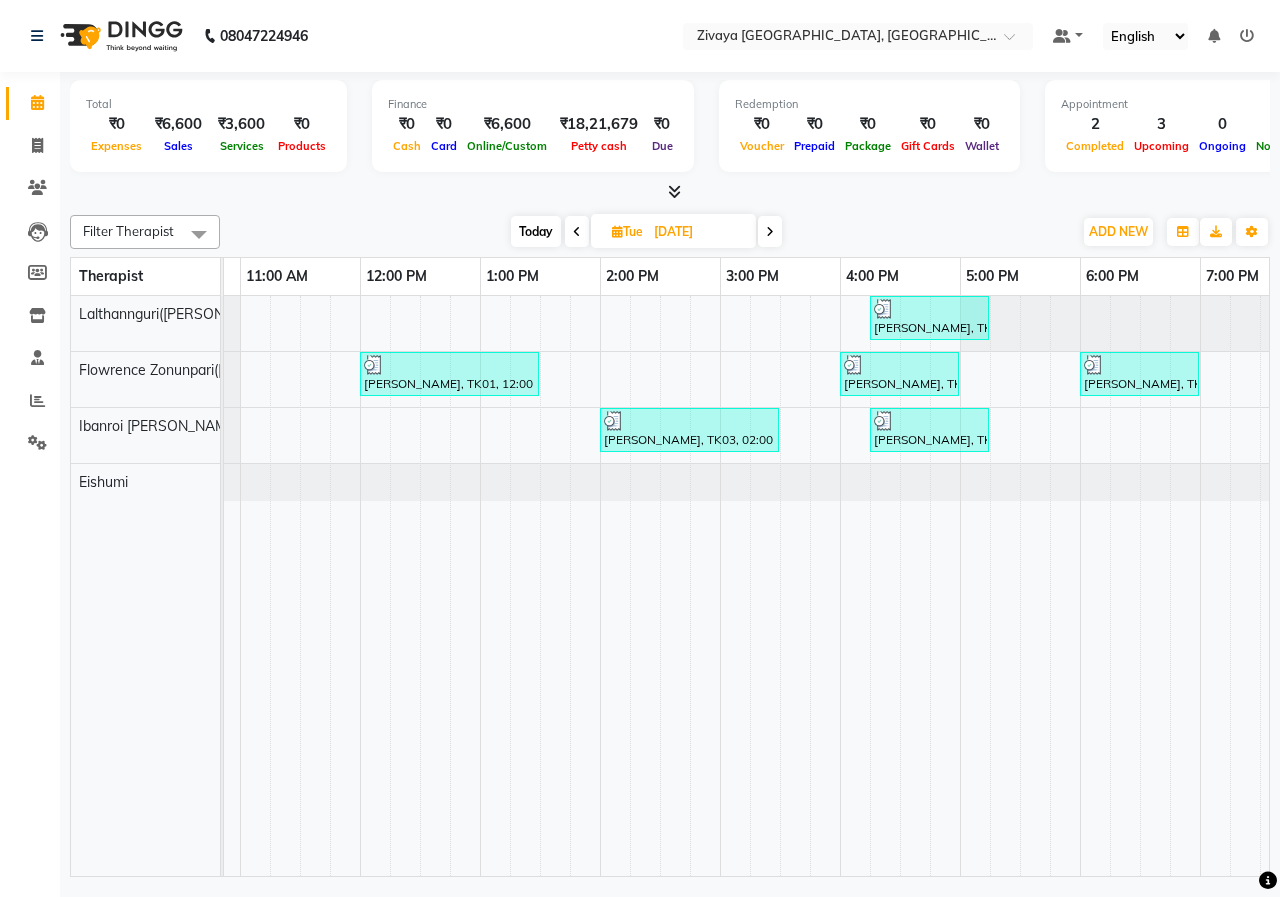 scroll, scrollTop: 0, scrollLeft: 401, axis: horizontal 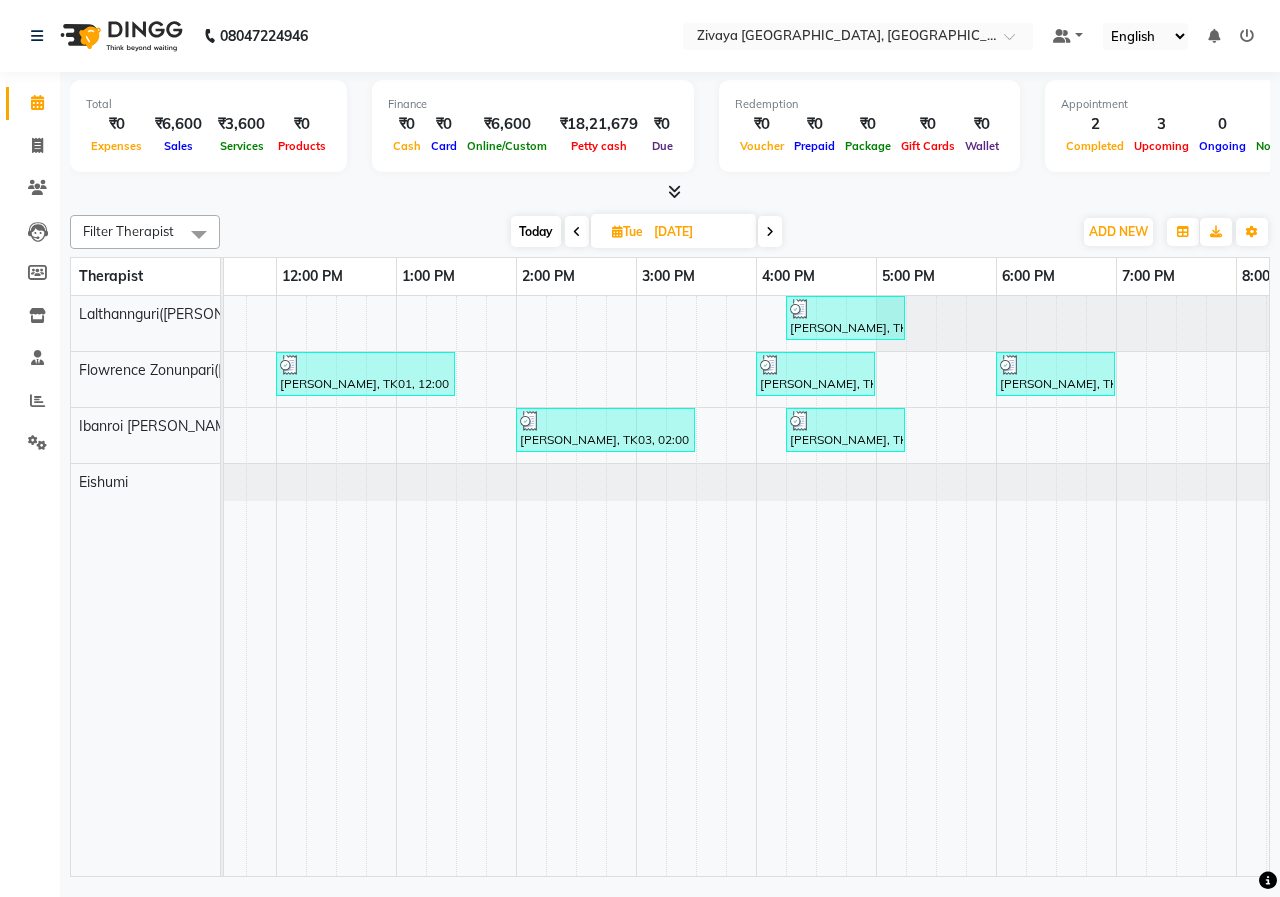 click at bounding box center (577, 232) 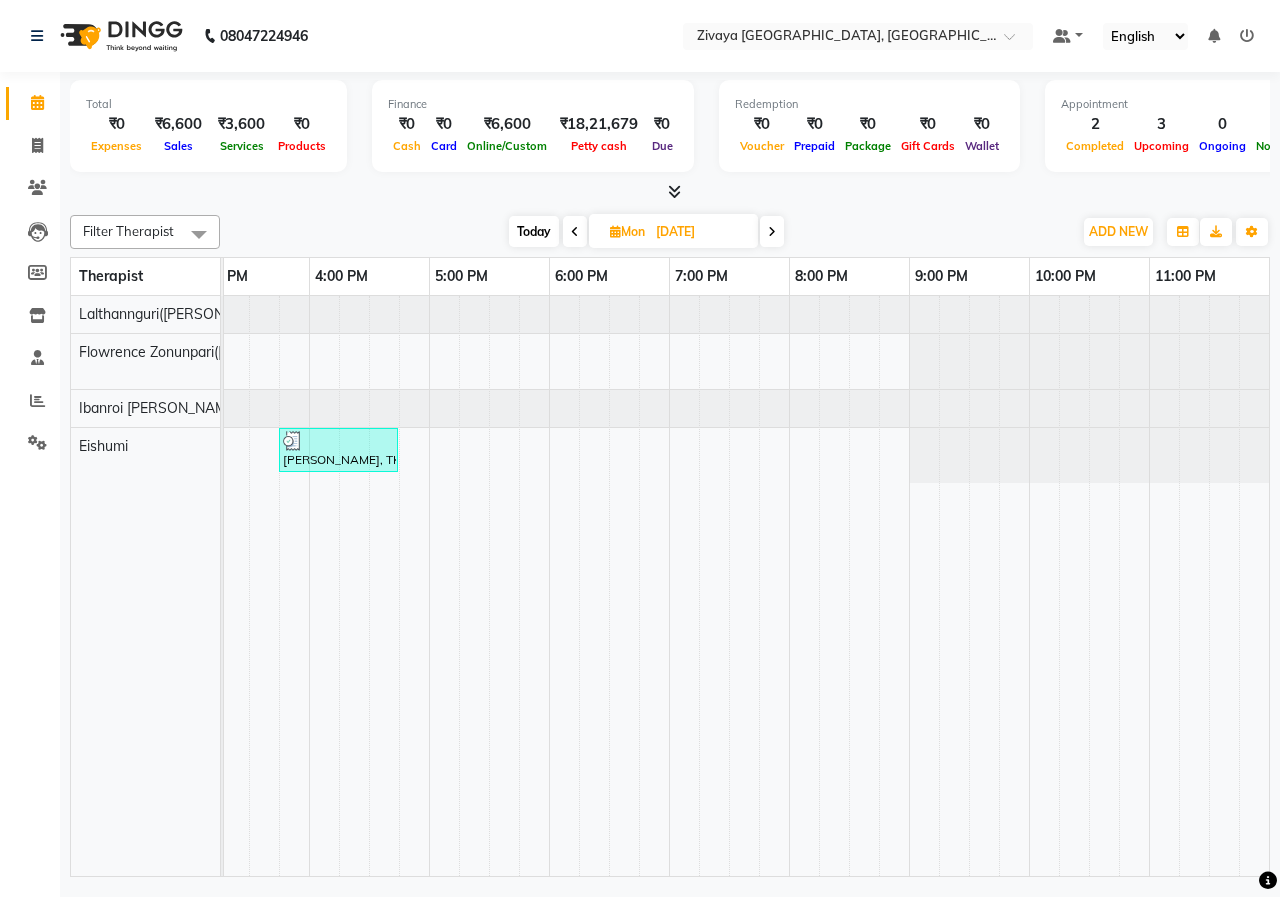 click at bounding box center (772, 232) 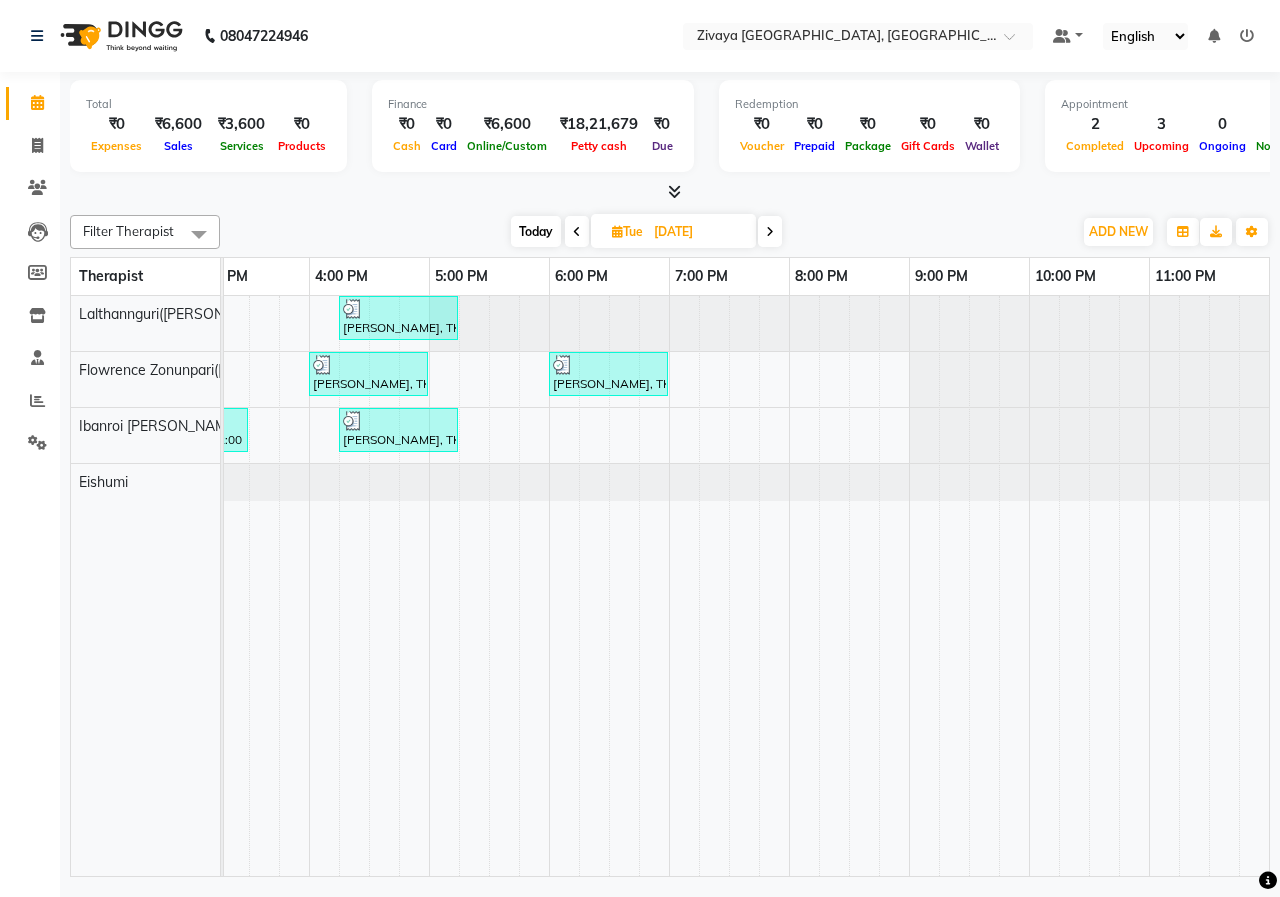 click on "[DATE]" at bounding box center [698, 232] 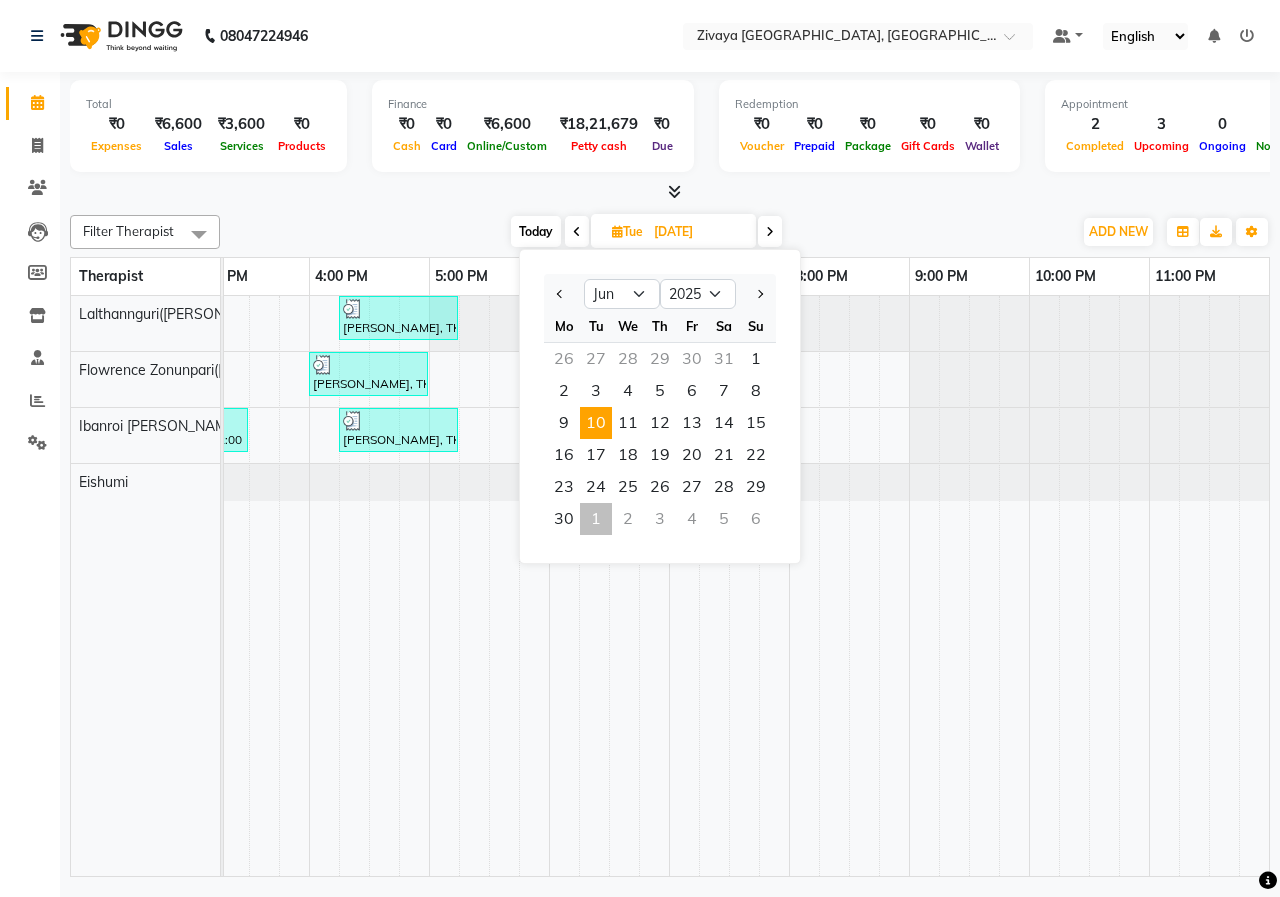 click at bounding box center (670, 192) 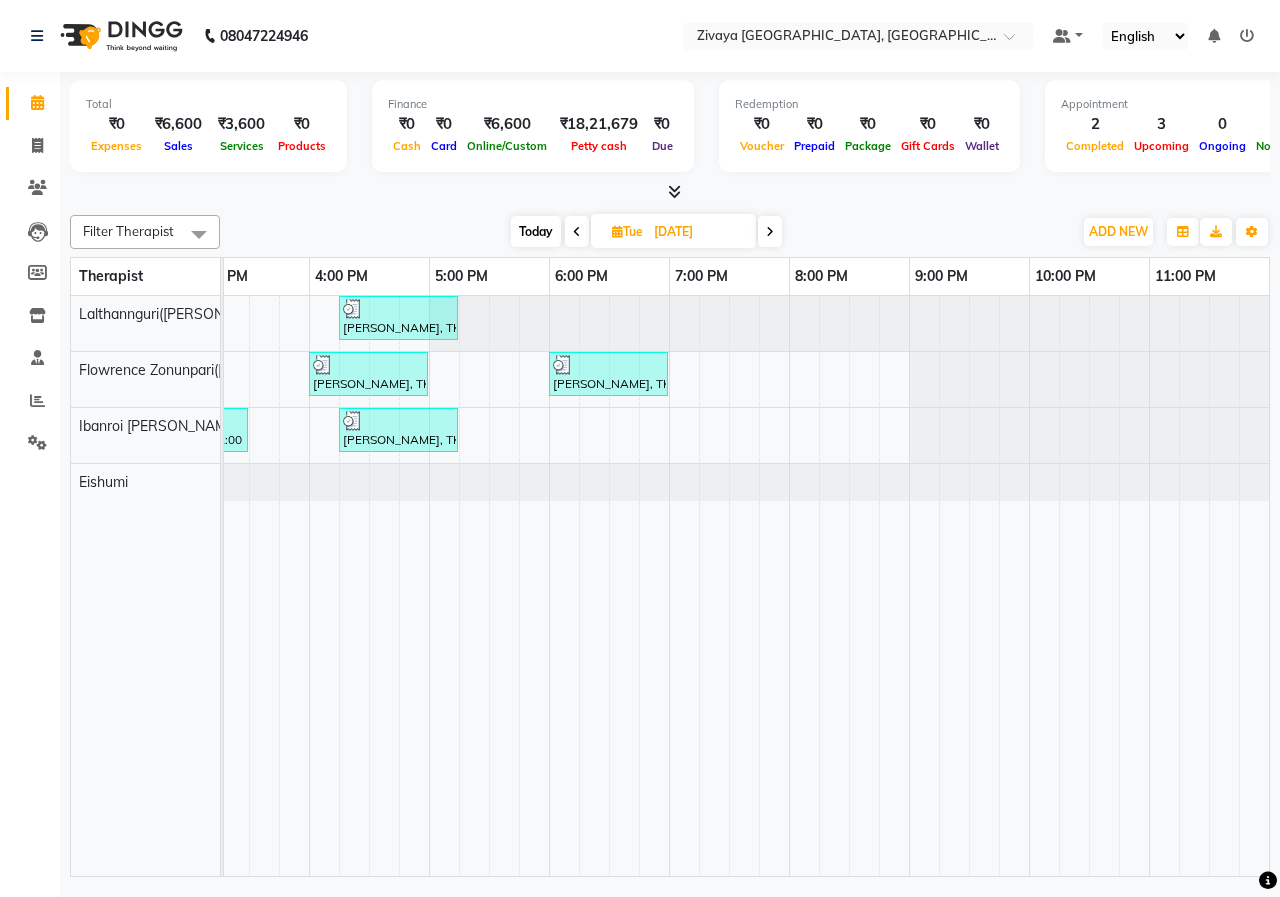 click on "[DATE]" at bounding box center [698, 232] 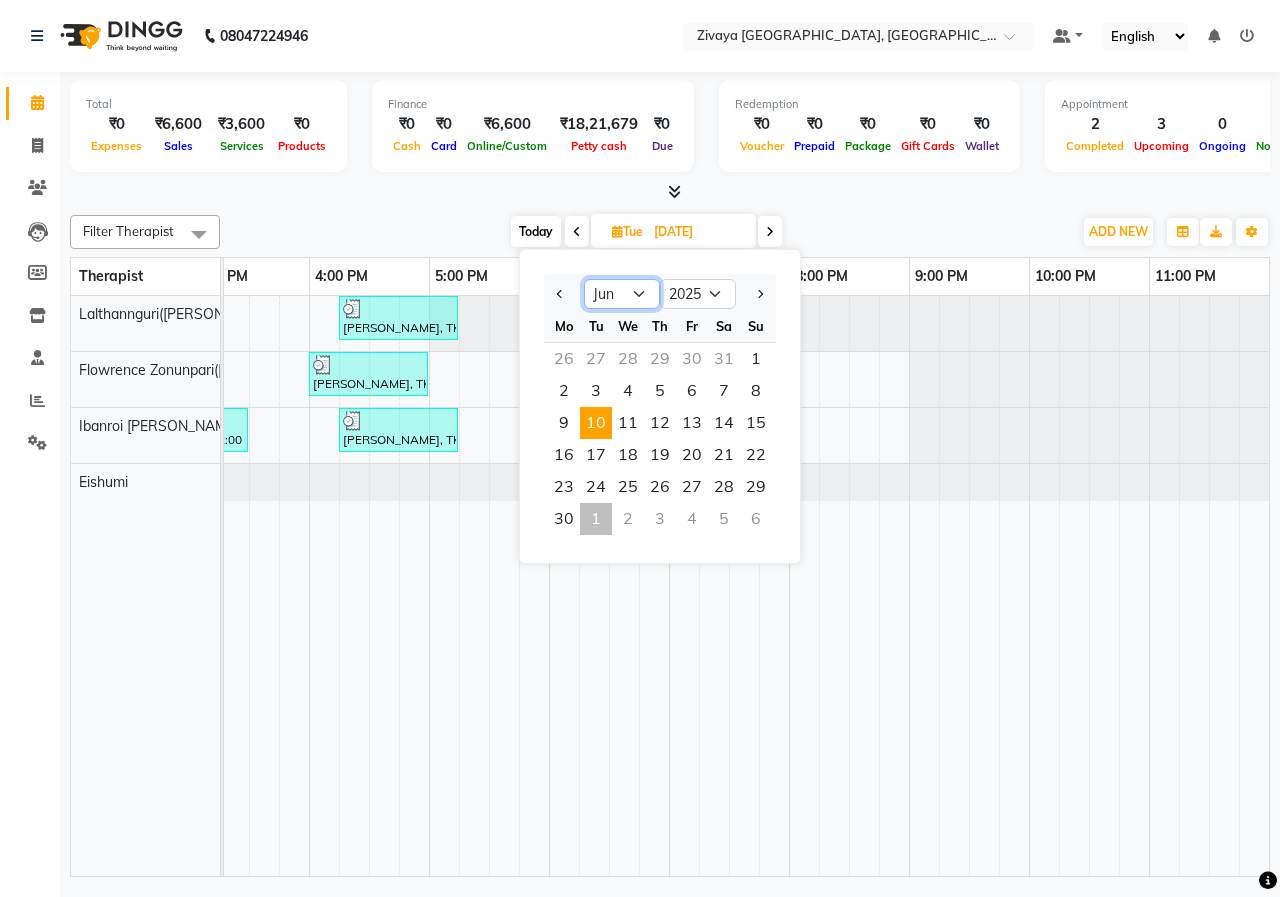 click on "Jan Feb Mar Apr May Jun [DATE] Aug Sep Oct Nov Dec" at bounding box center (622, 294) 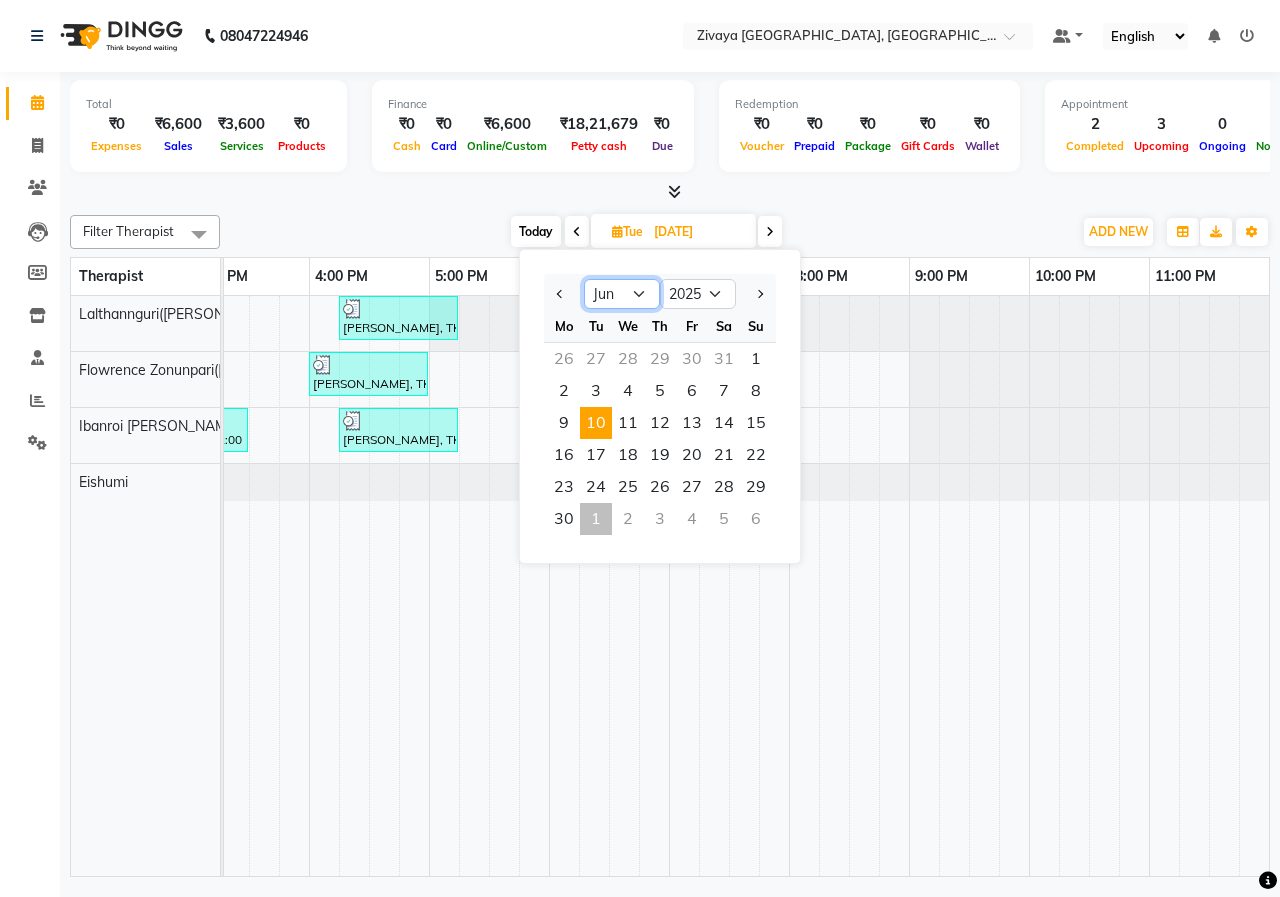 select on "7" 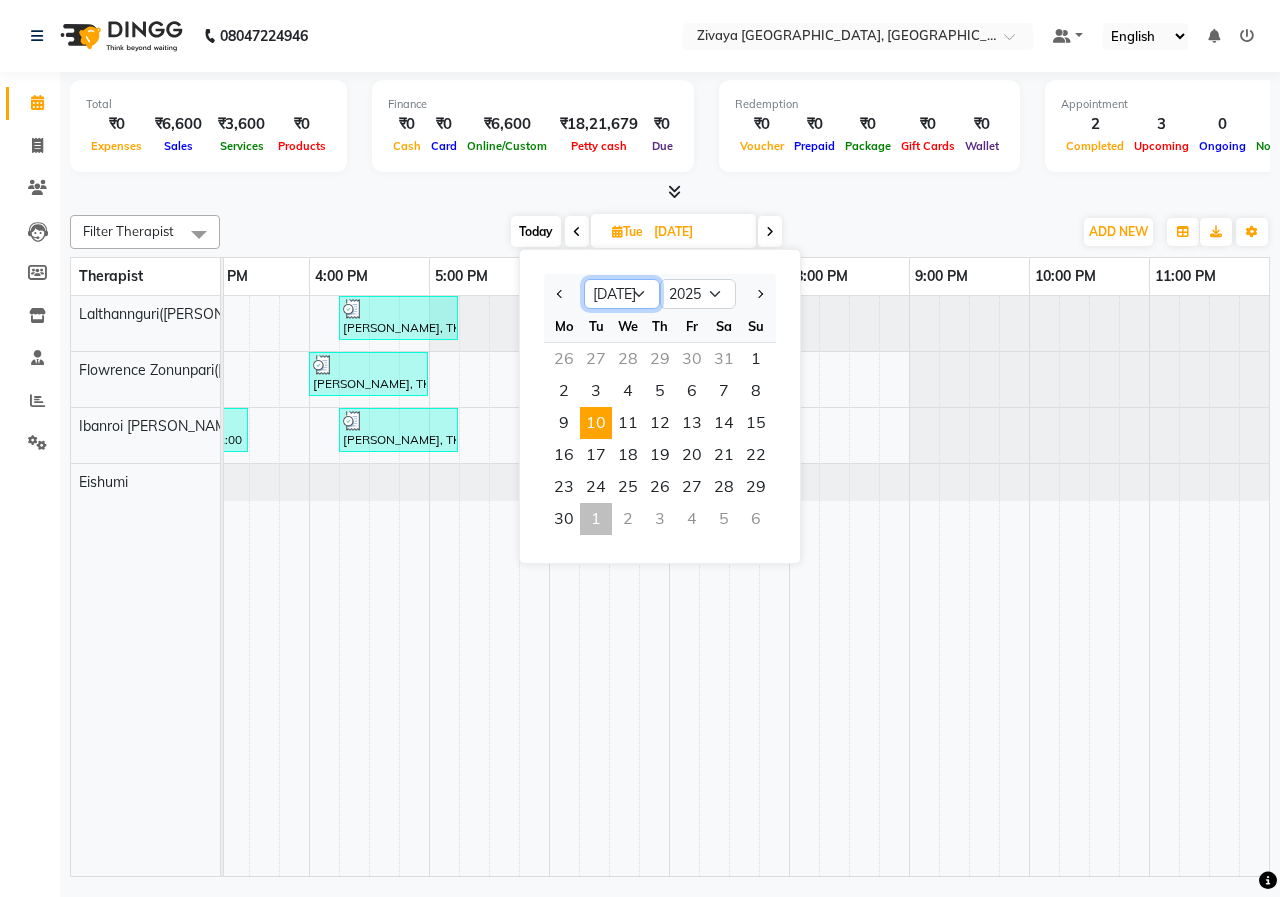 click on "Jan Feb Mar Apr May Jun [DATE] Aug Sep Oct Nov Dec" at bounding box center [622, 294] 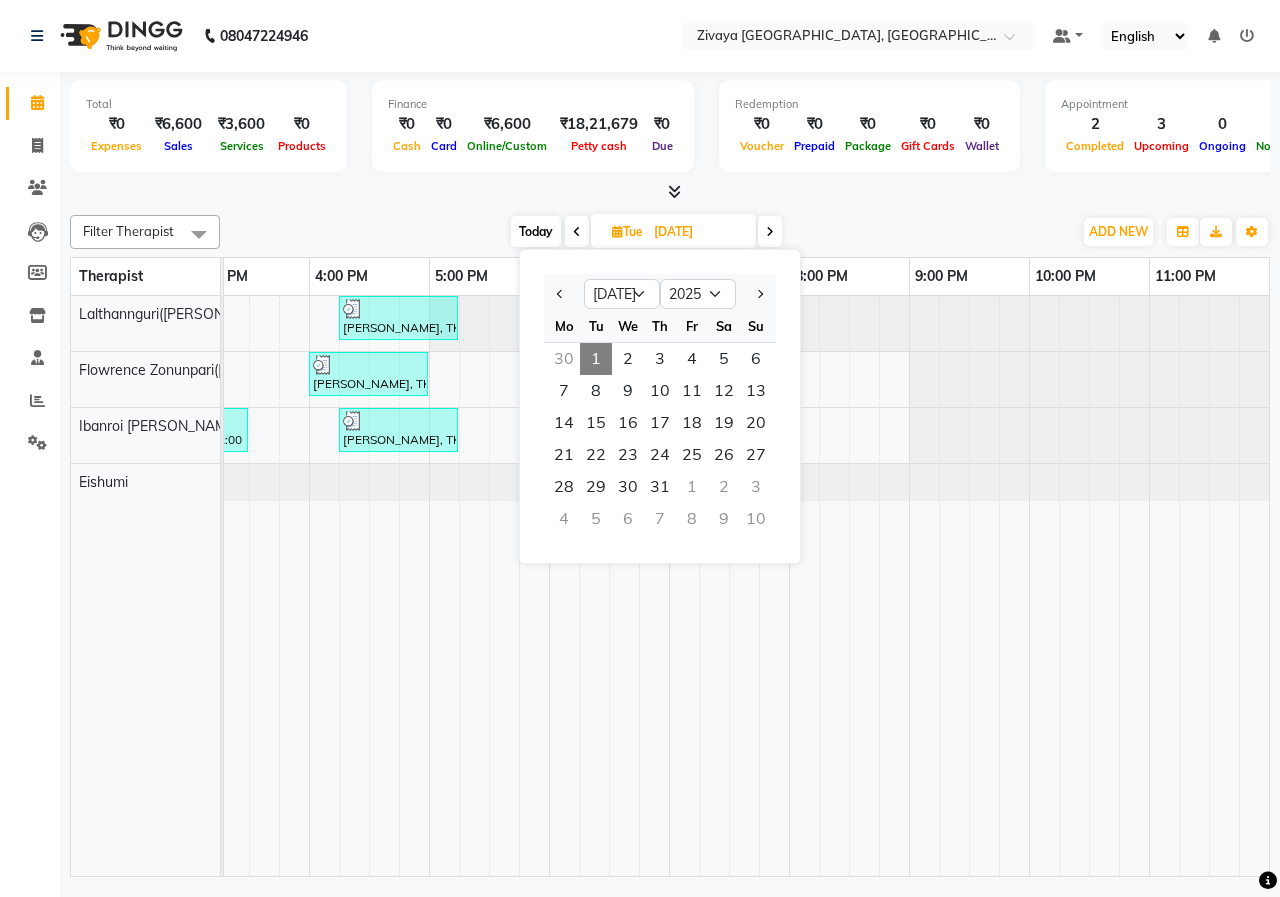 click on "1" at bounding box center [596, 359] 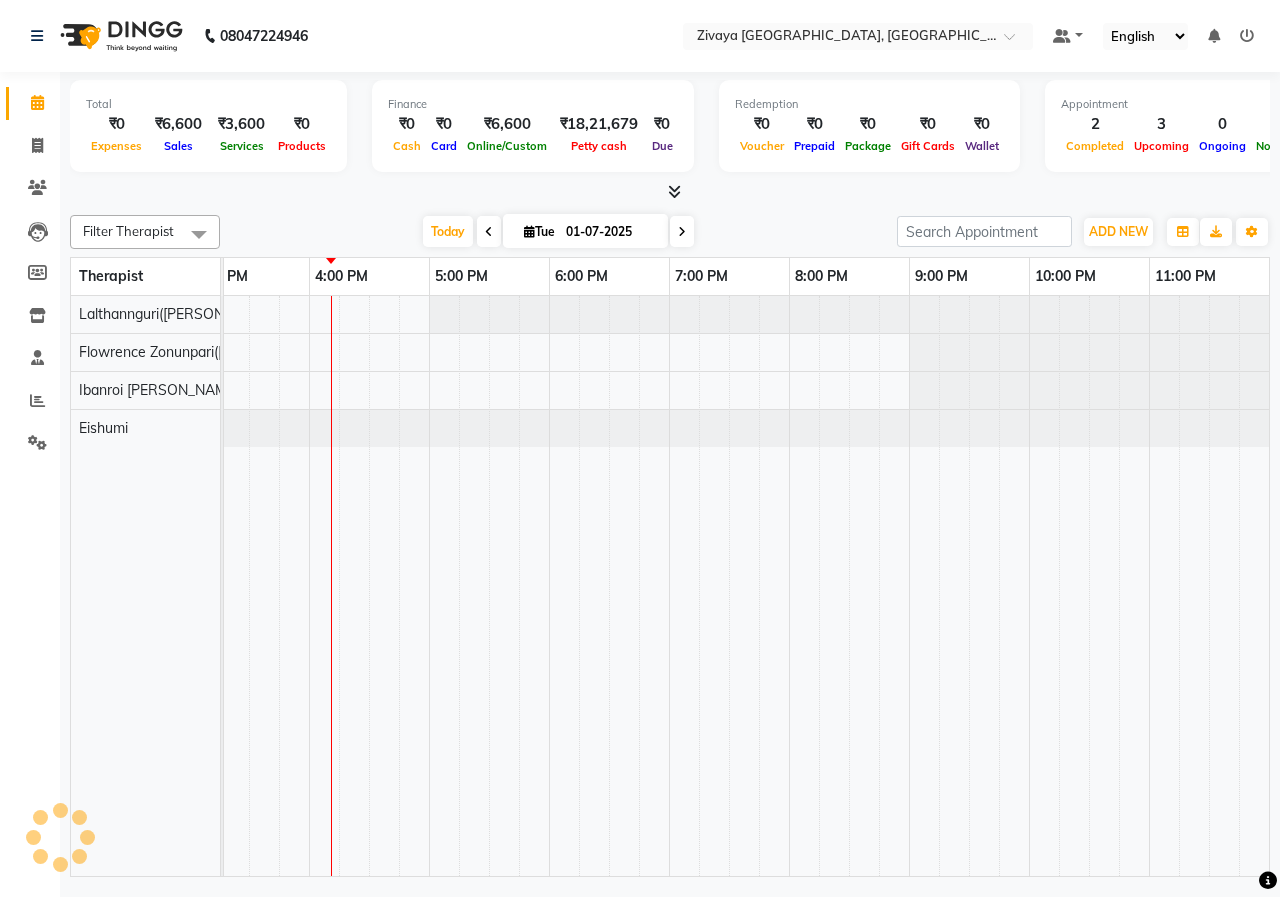 scroll, scrollTop: 0, scrollLeft: 875, axis: horizontal 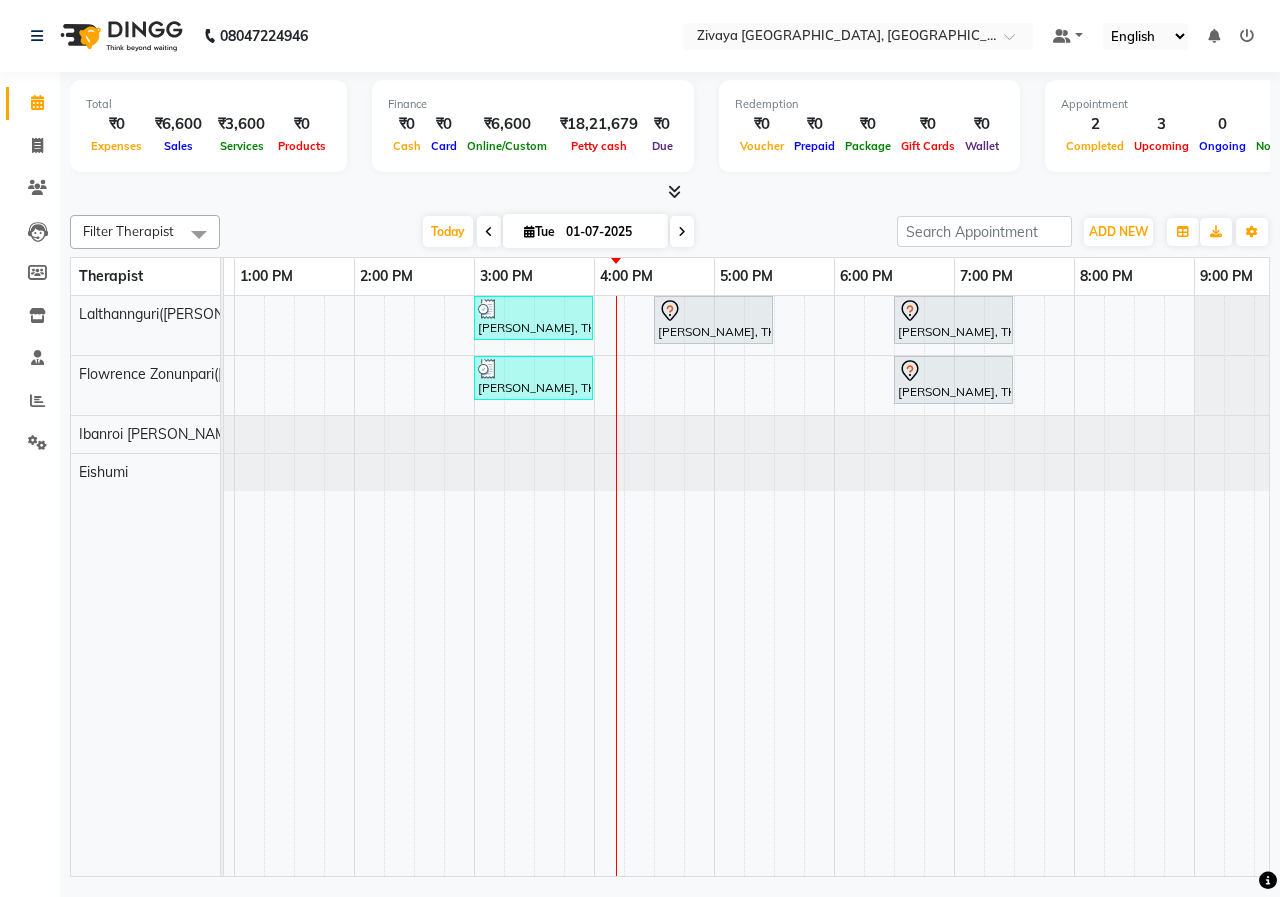 click on "01-07-2025" at bounding box center (610, 232) 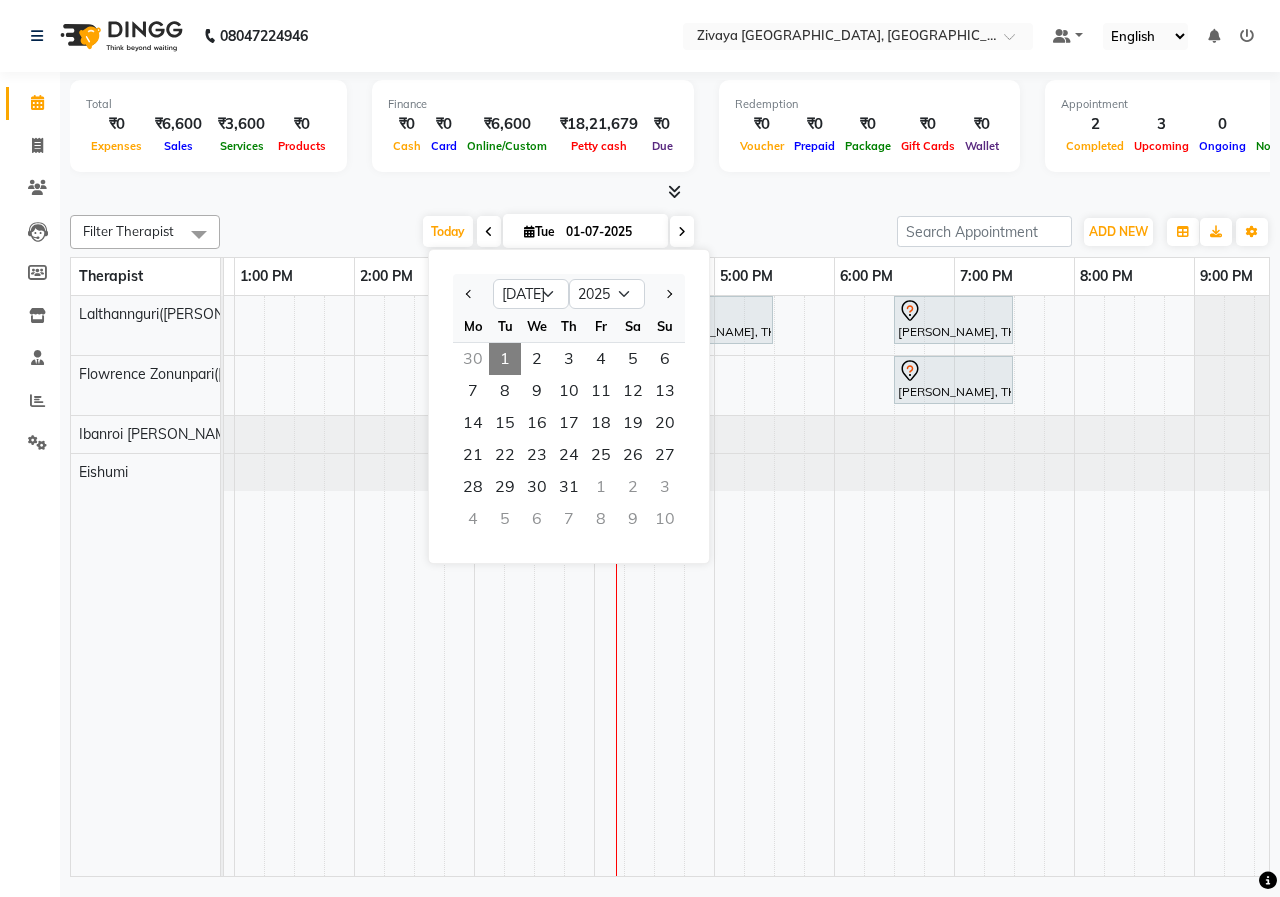click at bounding box center [473, 294] 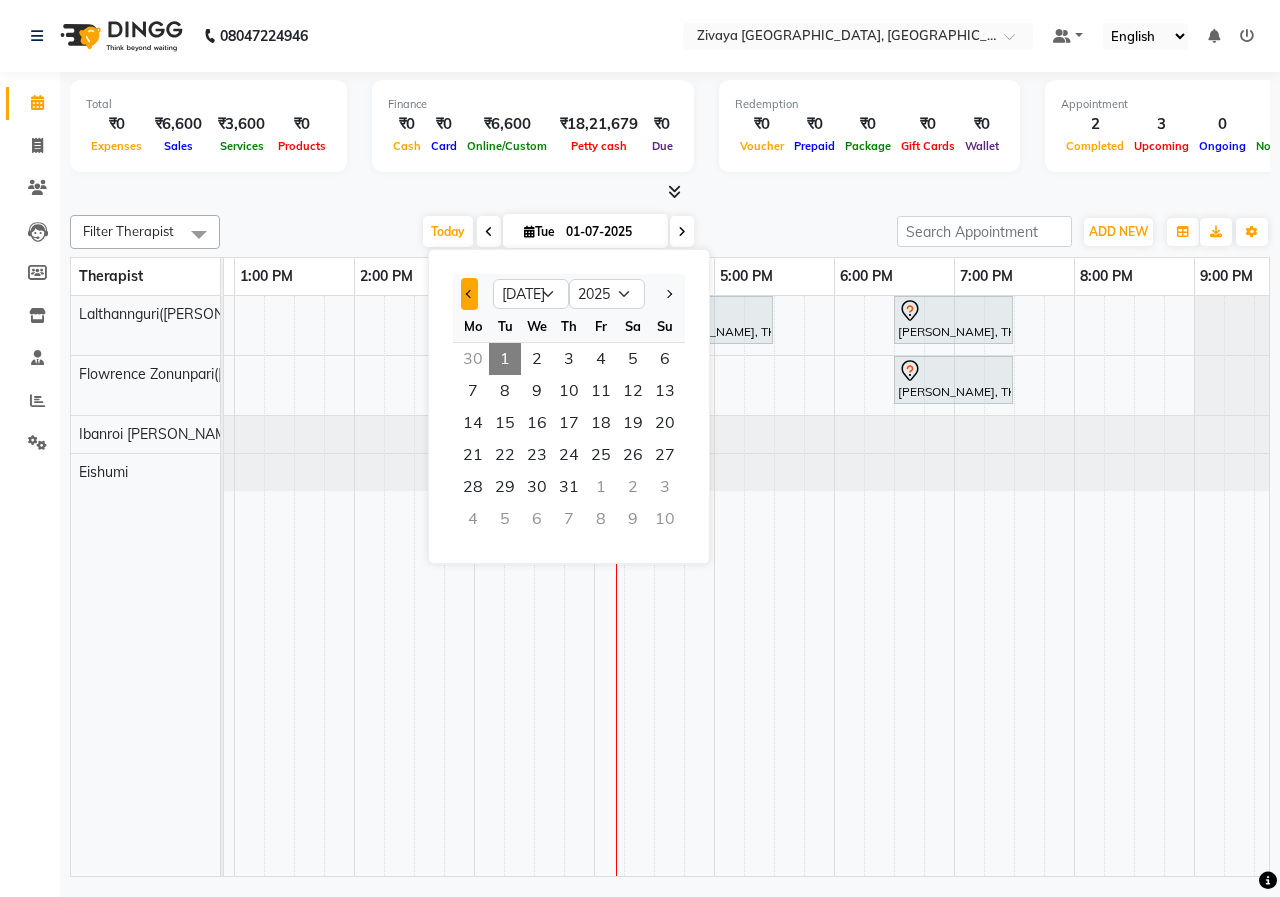 click at bounding box center (469, 294) 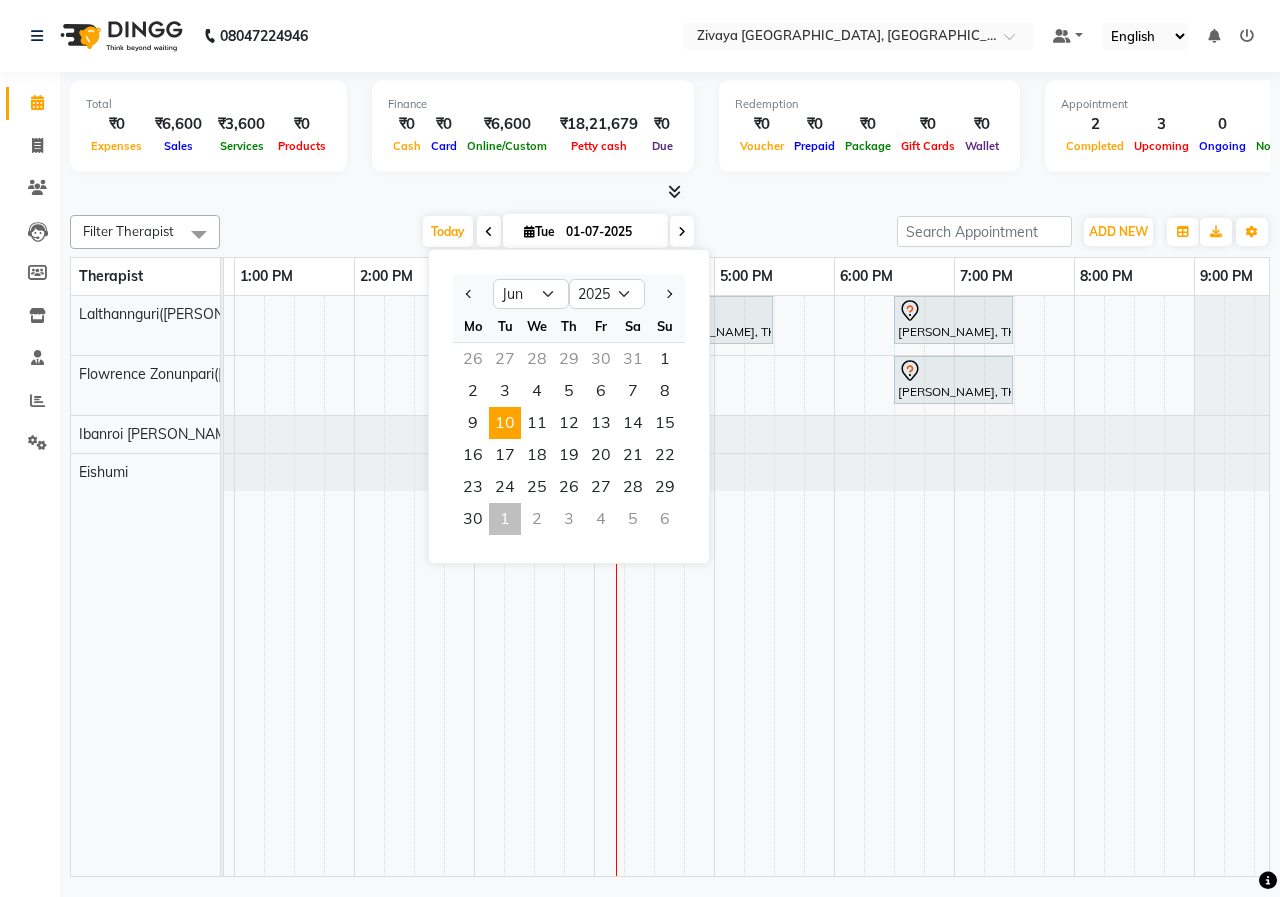 click on "10" at bounding box center (505, 423) 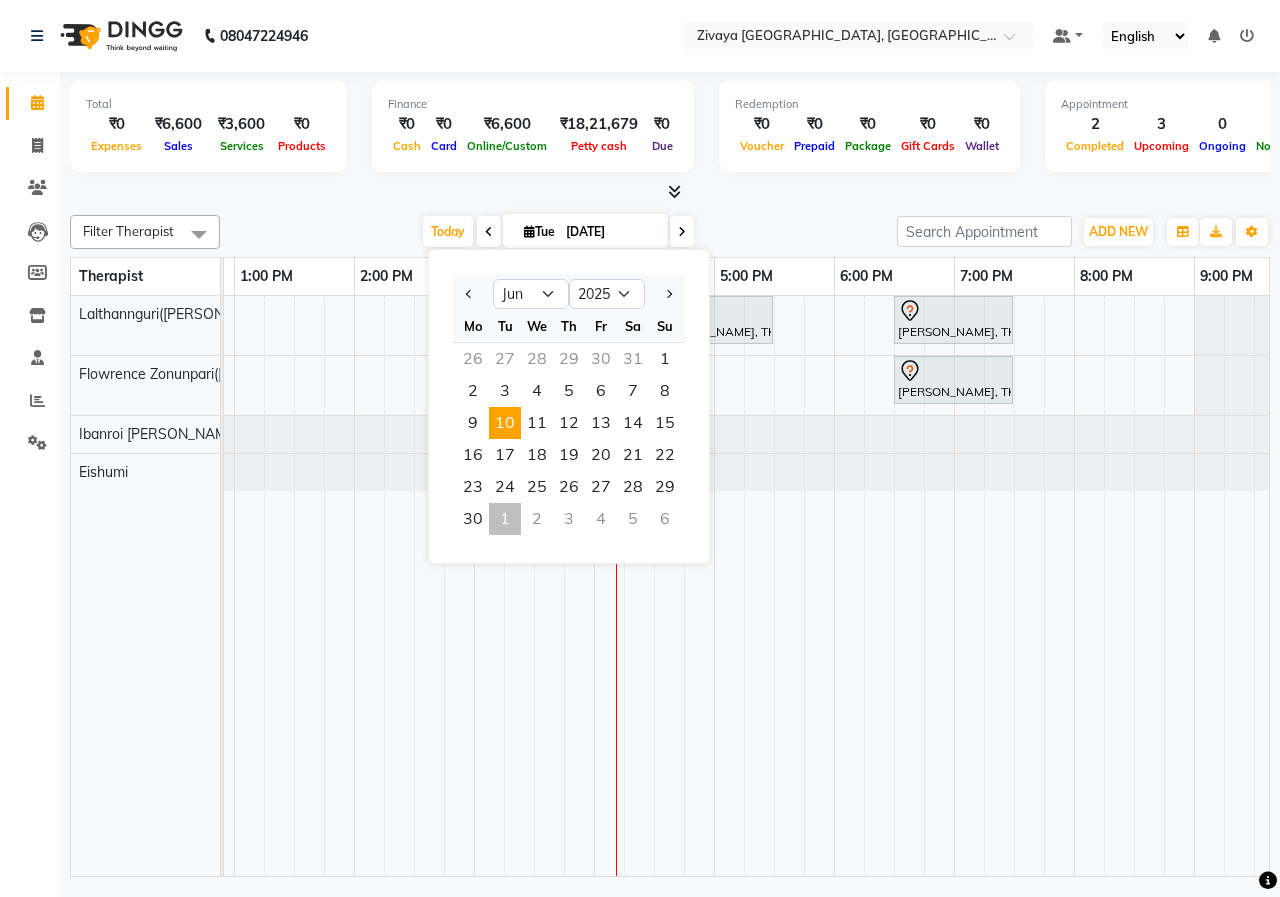 scroll, scrollTop: 0, scrollLeft: 875, axis: horizontal 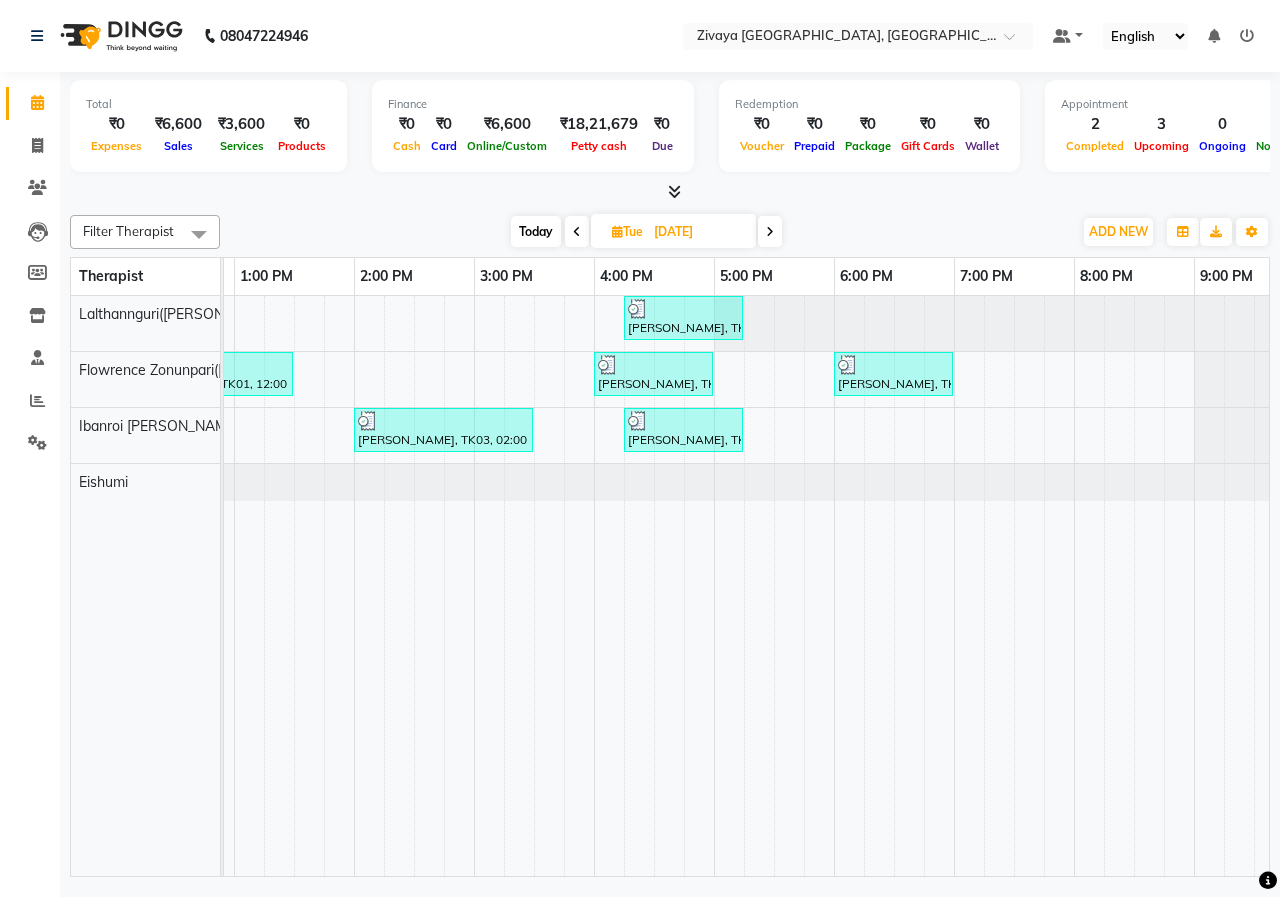 click at bounding box center [577, 232] 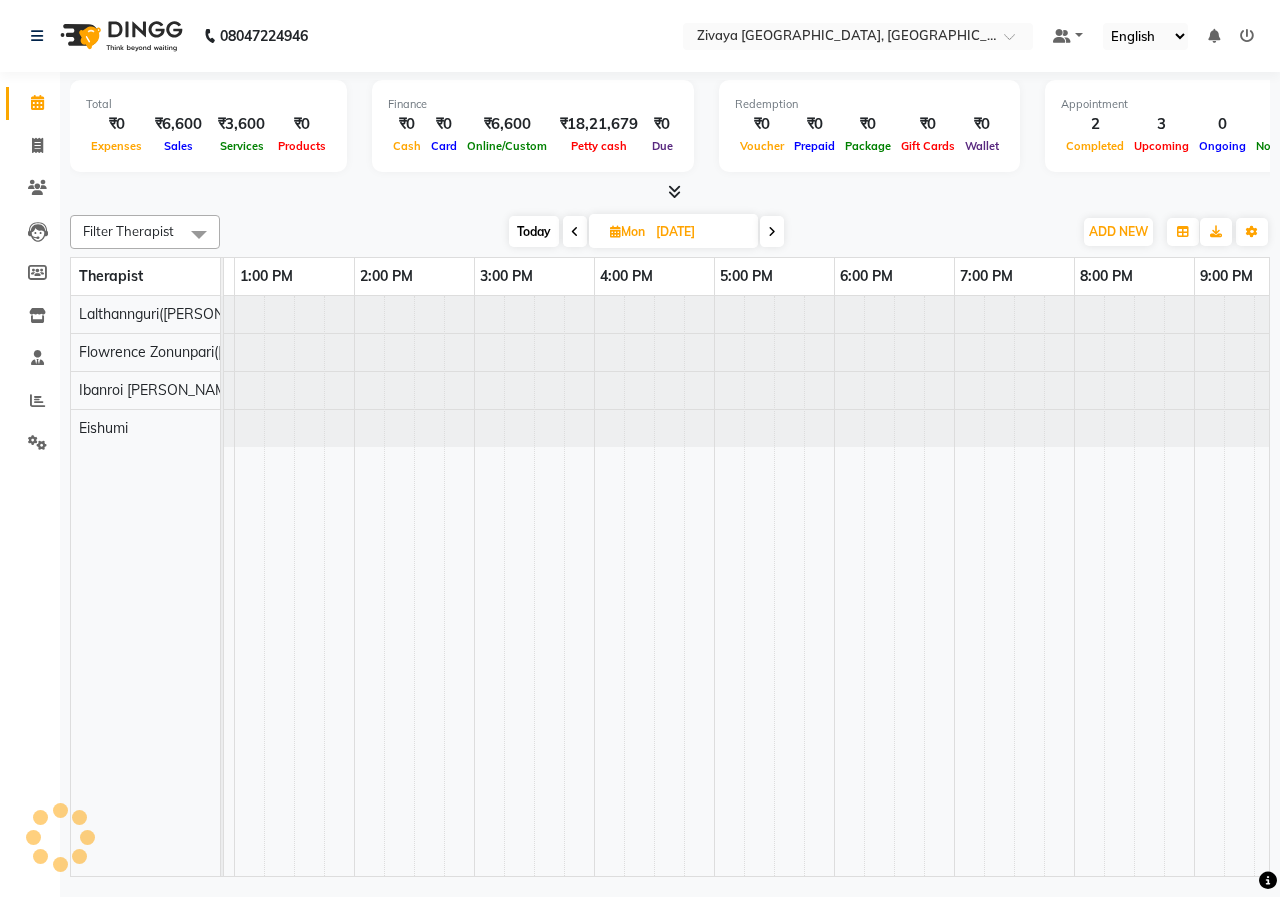 scroll, scrollTop: 0, scrollLeft: 875, axis: horizontal 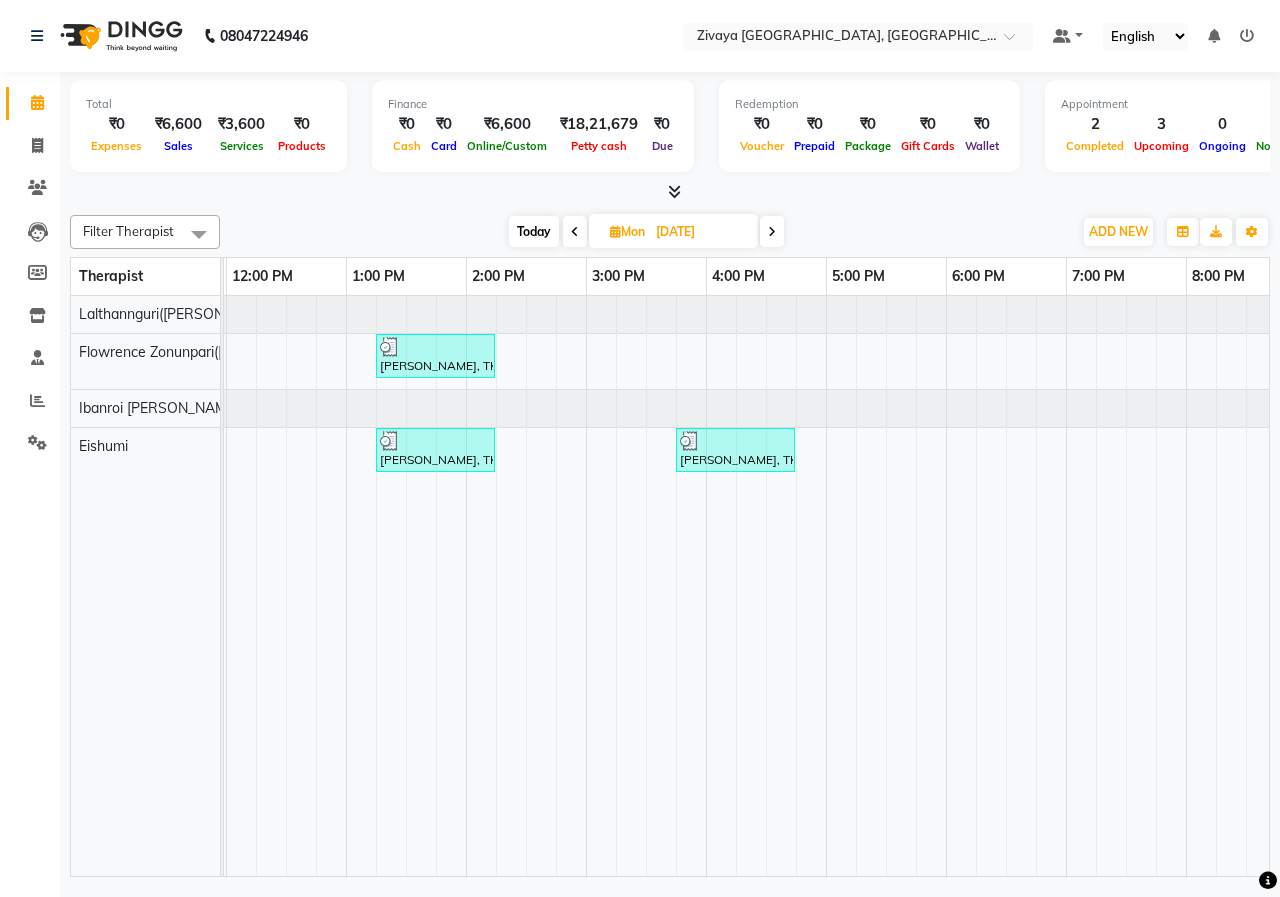click at bounding box center (772, 232) 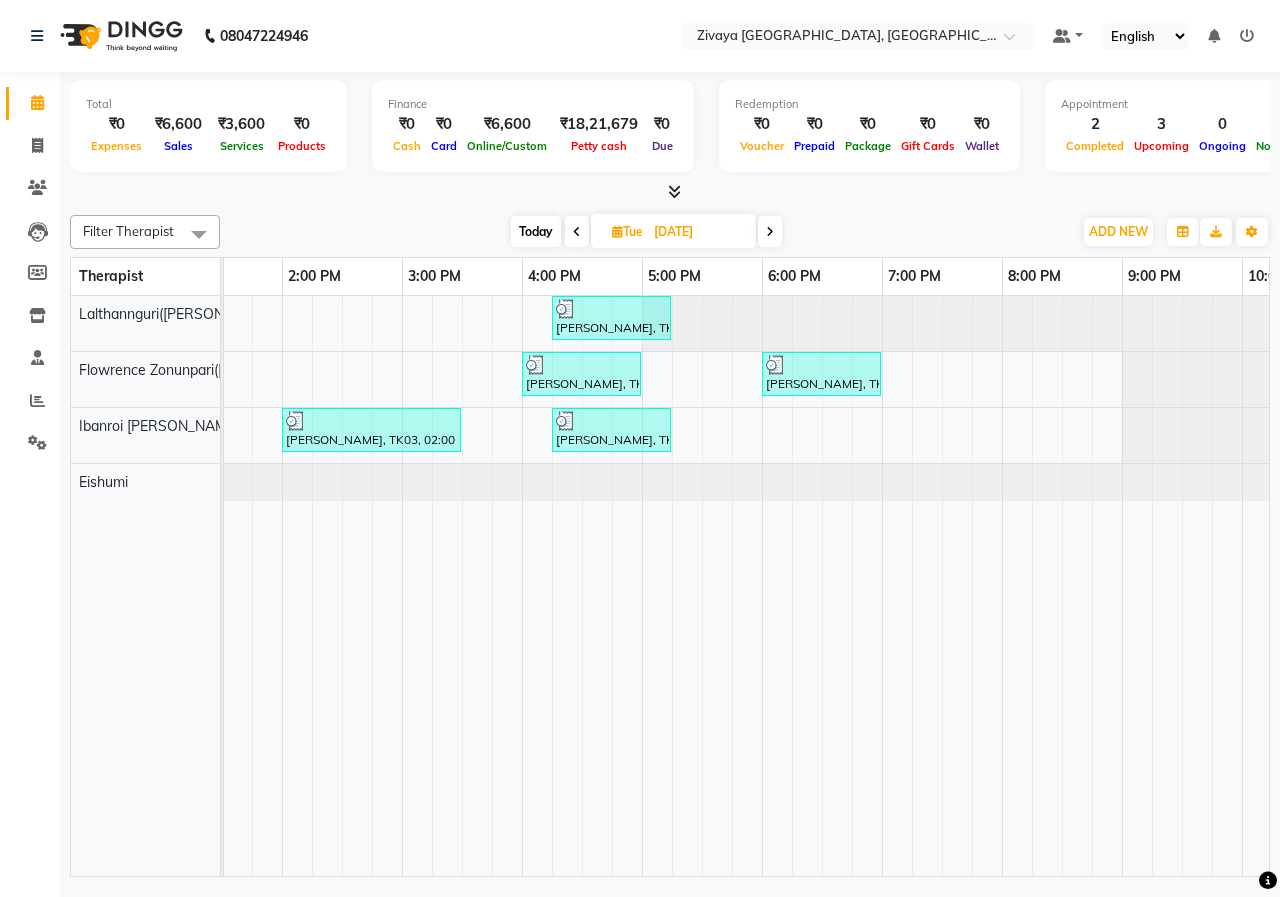 click on "[DATE]" at bounding box center [698, 232] 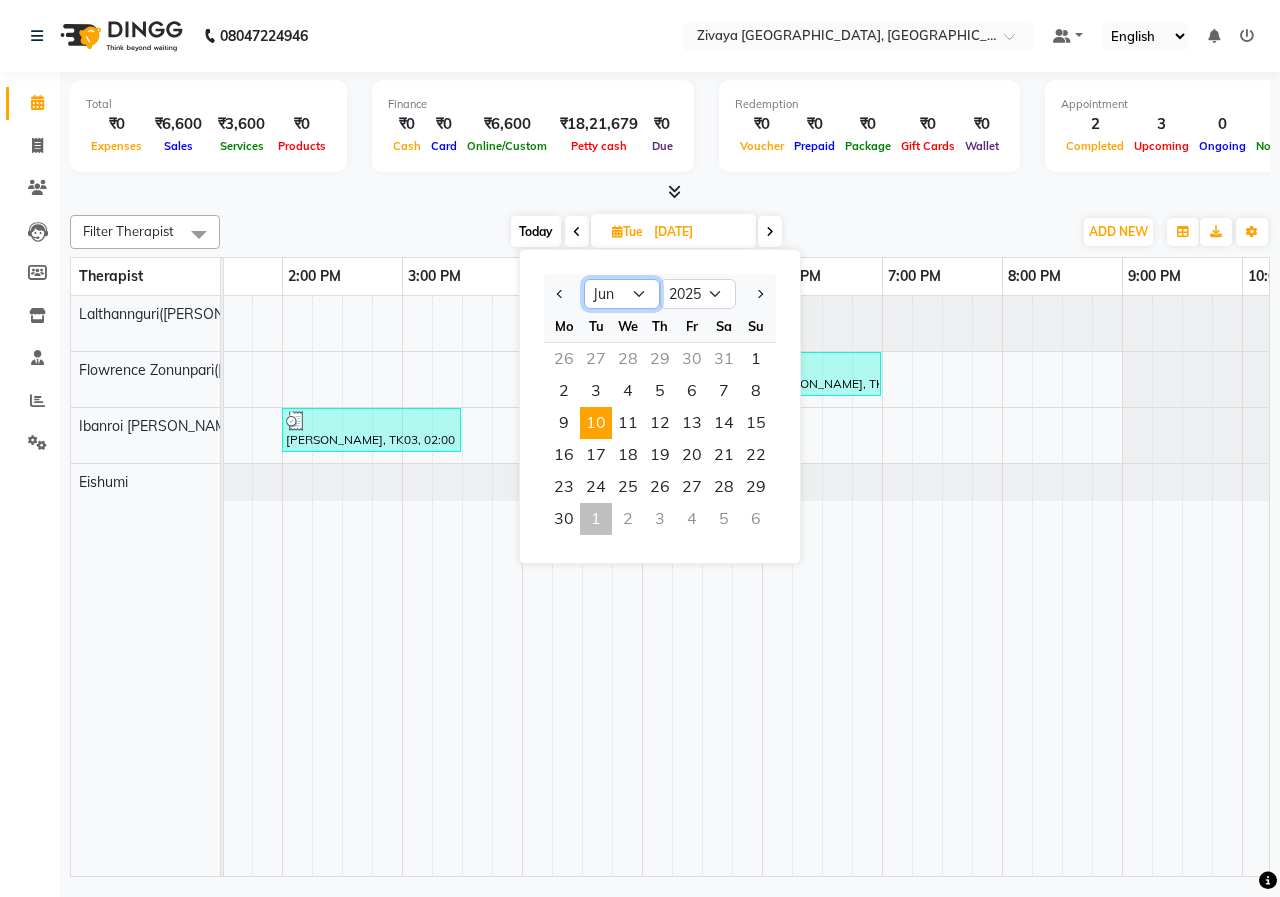 click on "Jan Feb Mar Apr May Jun [DATE] Aug Sep Oct Nov Dec" at bounding box center [622, 294] 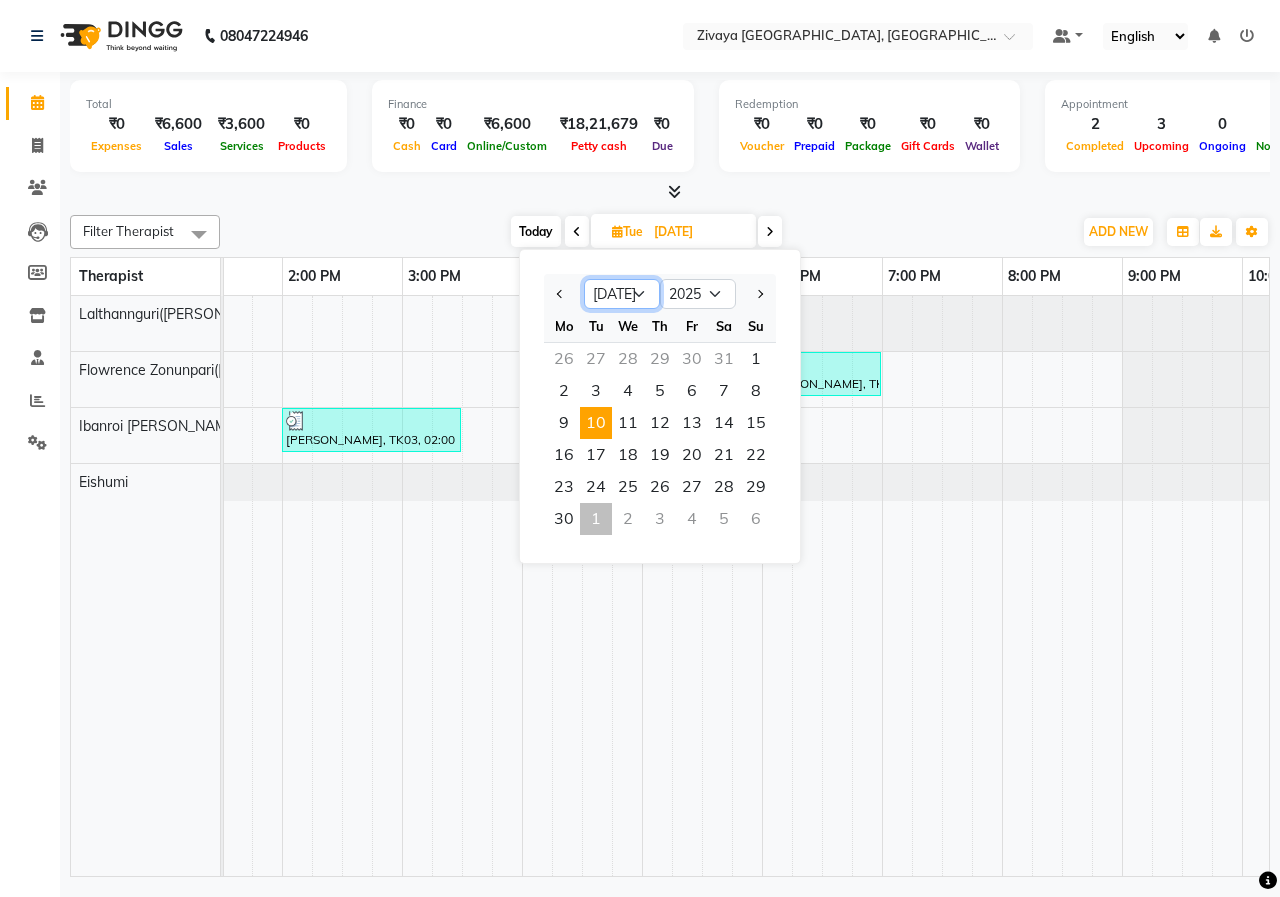 click on "Jan Feb Mar Apr May Jun [DATE] Aug Sep Oct Nov Dec" at bounding box center [622, 294] 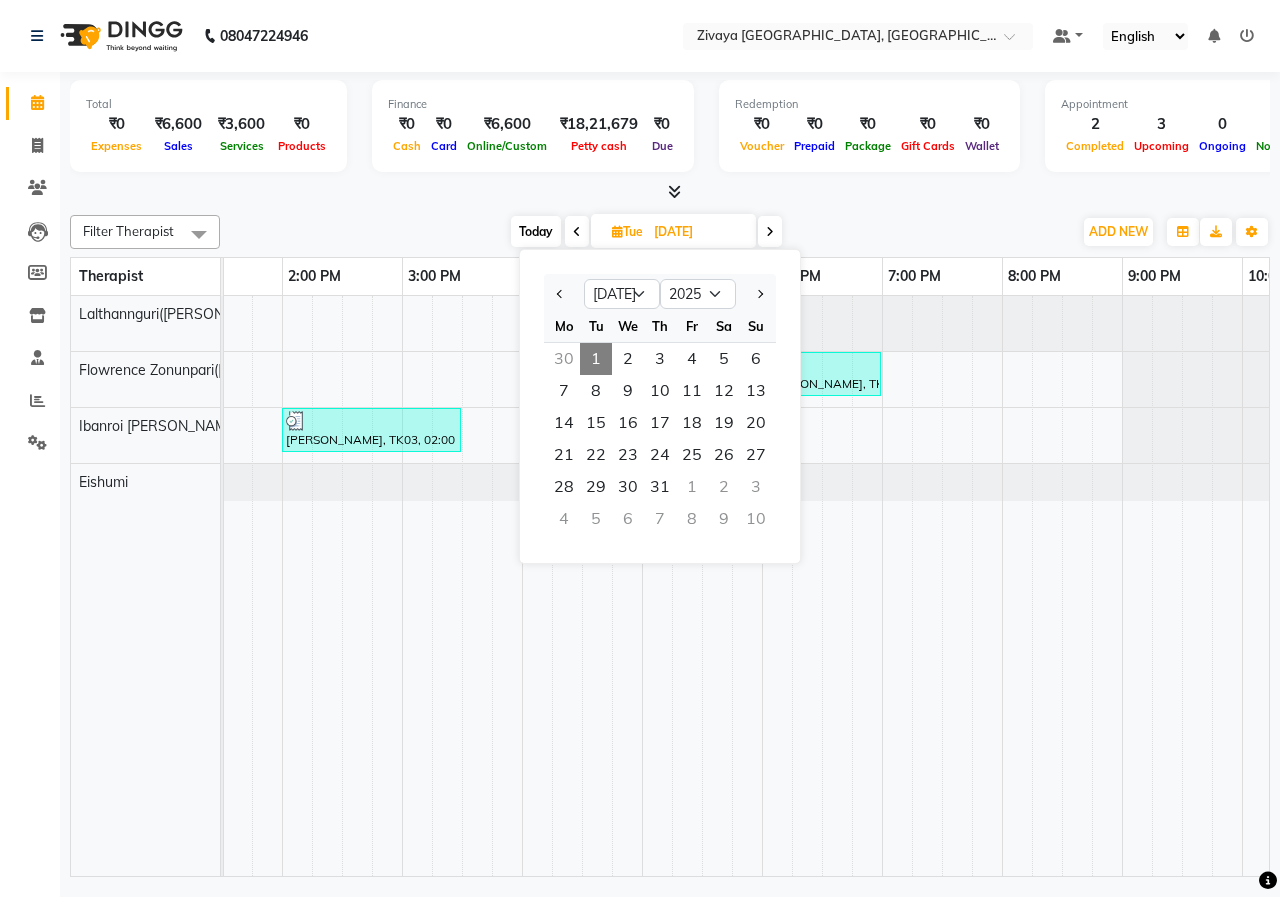 click on "1" at bounding box center (596, 359) 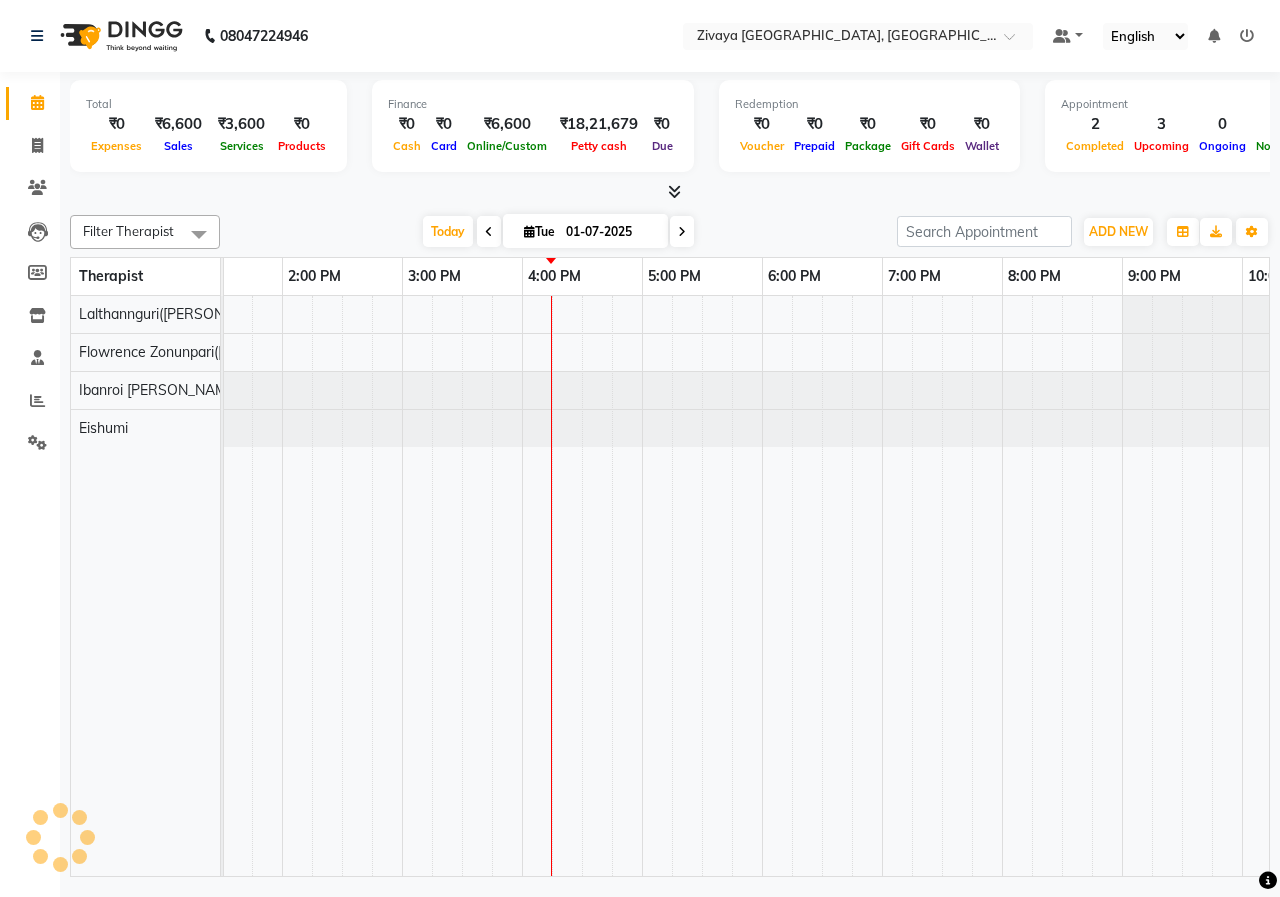 scroll, scrollTop: 0, scrollLeft: 875, axis: horizontal 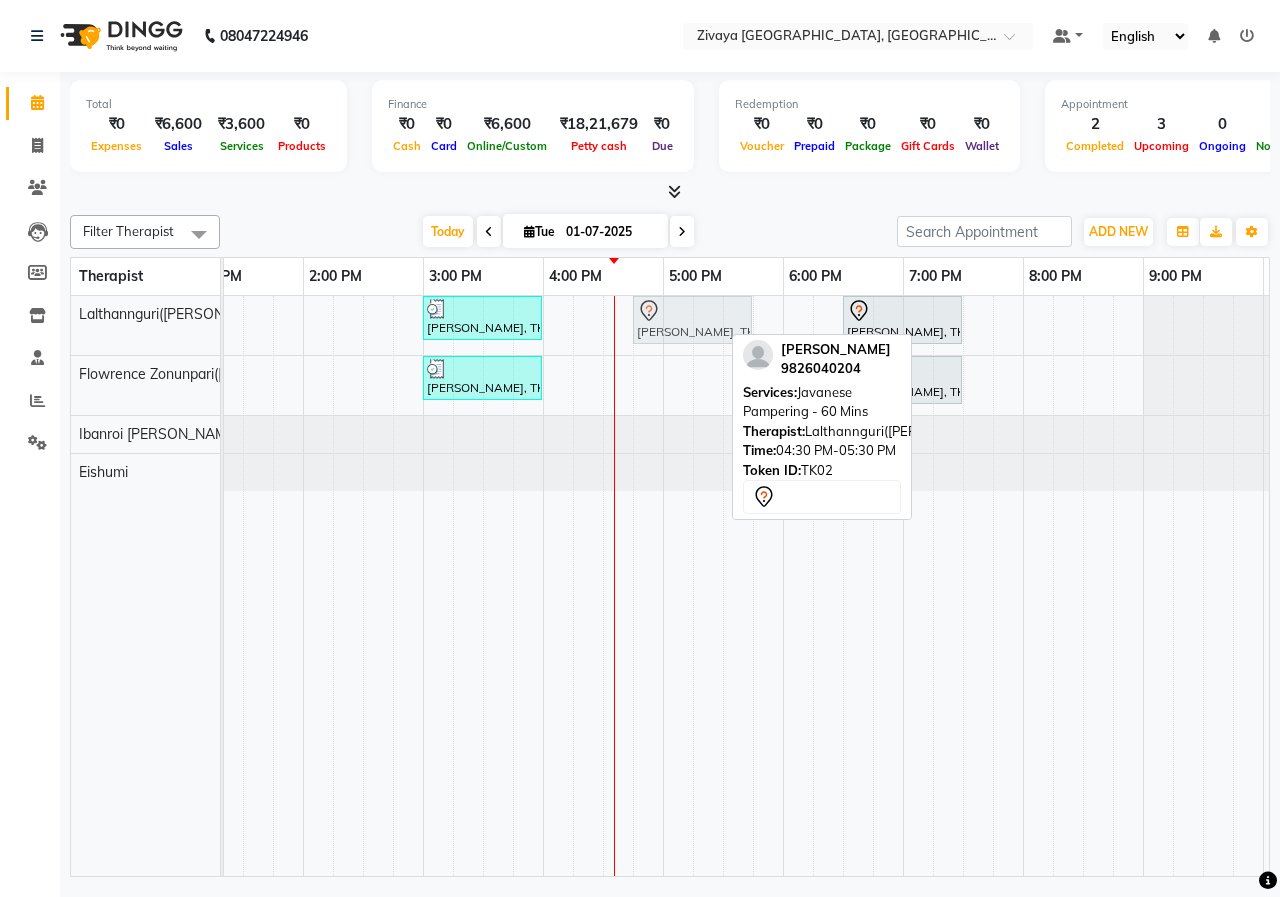 drag, startPoint x: 656, startPoint y: 325, endPoint x: 679, endPoint y: 323, distance: 23.086792 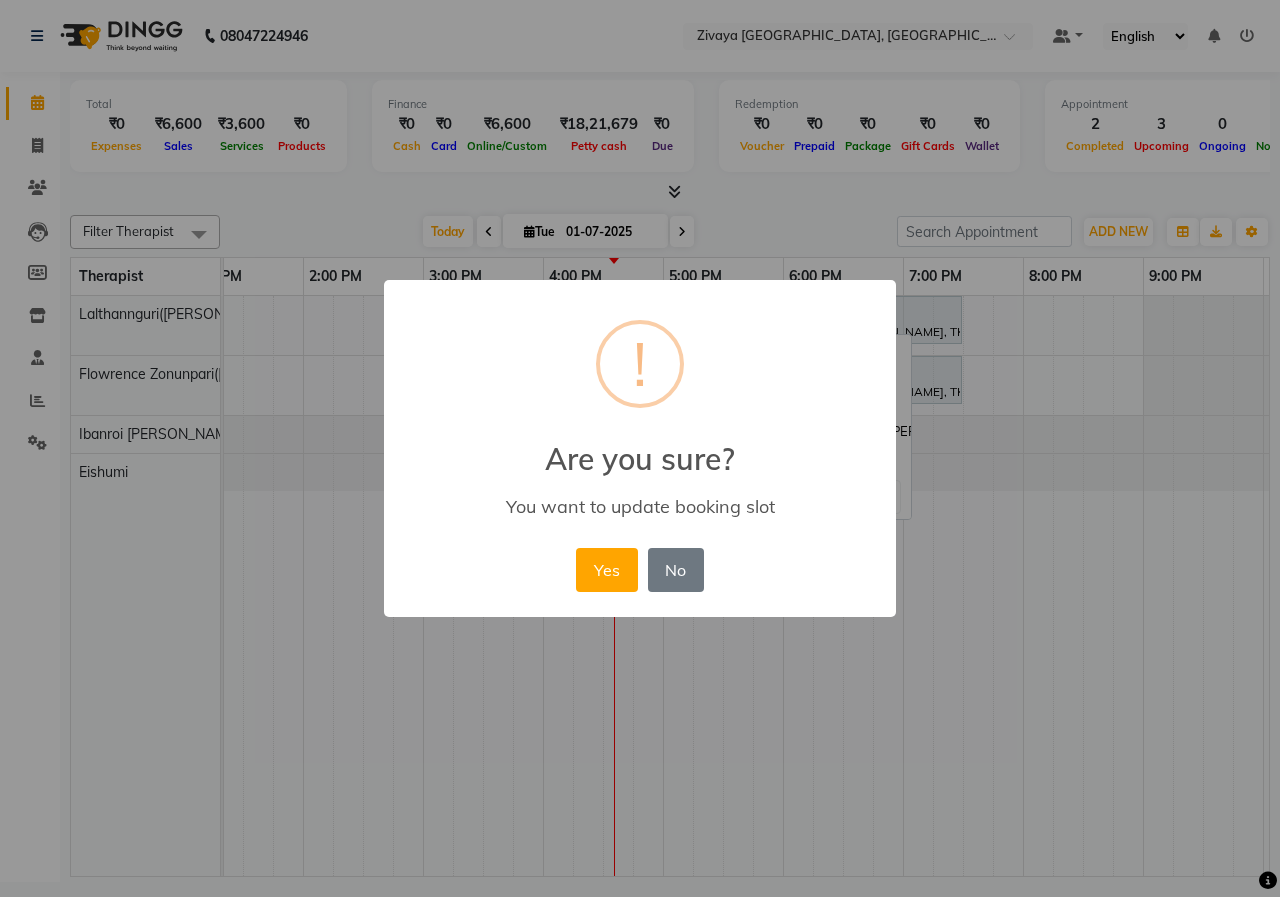 click on "Yes" at bounding box center (606, 570) 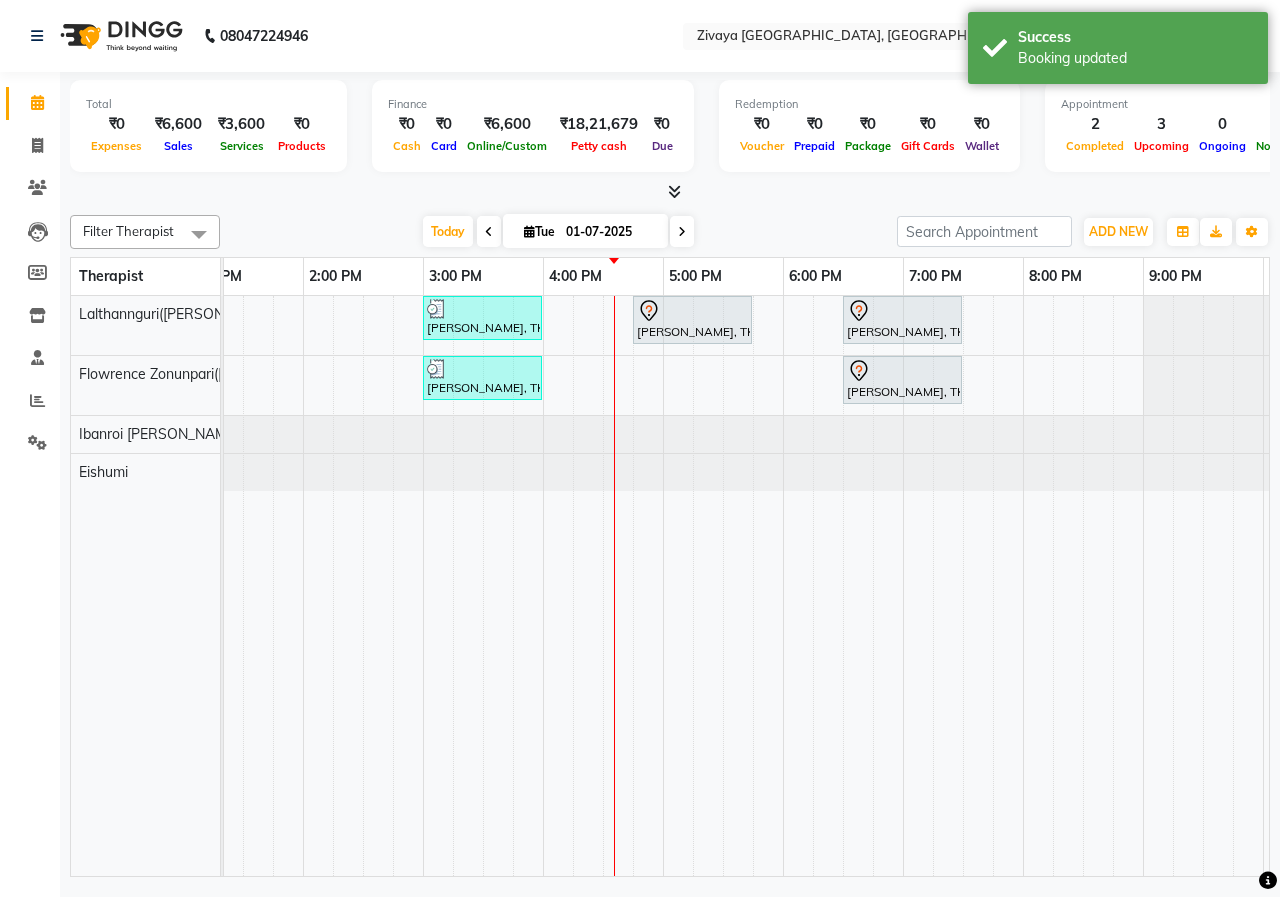 click on "[DATE]  [DATE]" at bounding box center (558, 232) 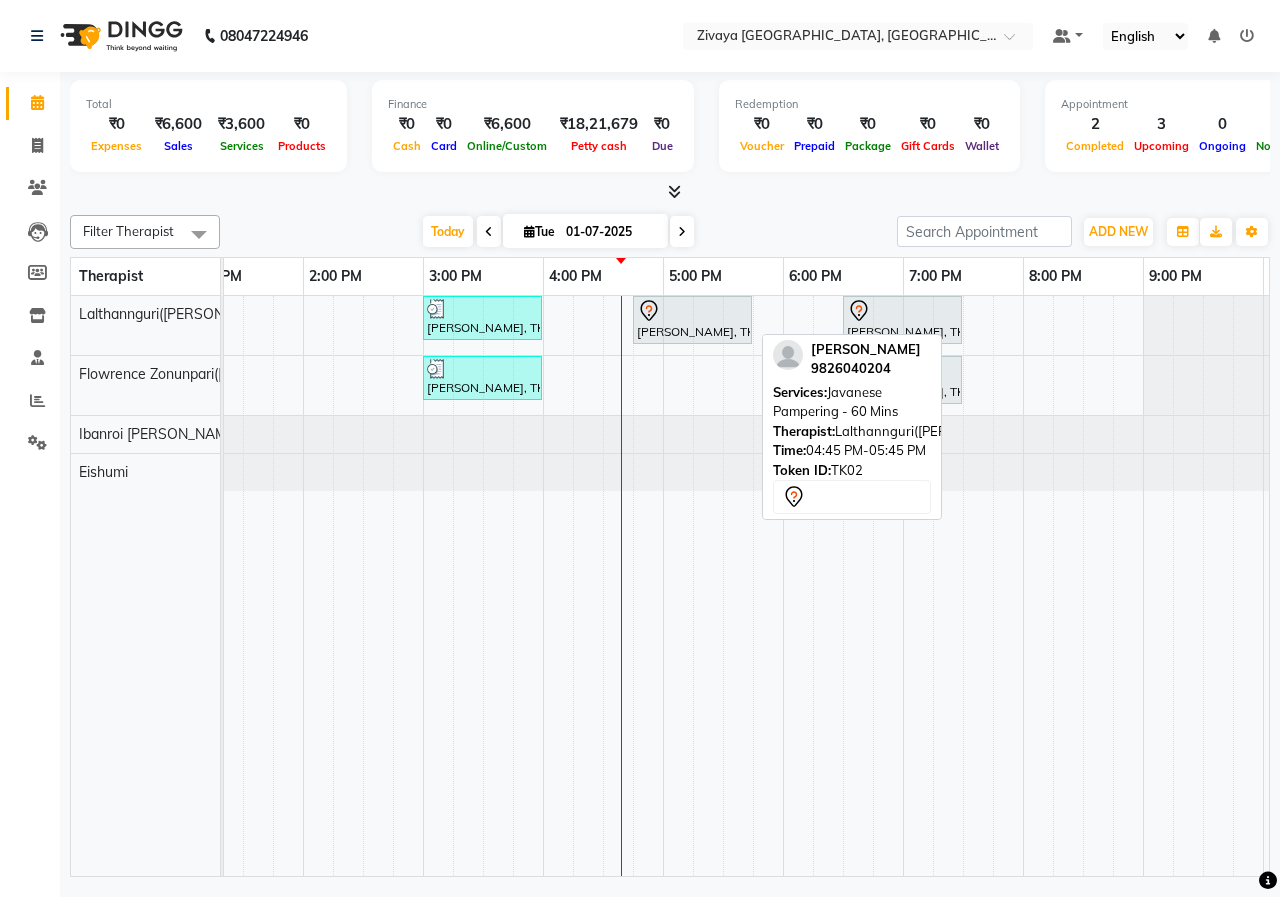 click on "[PERSON_NAME], TK02, 04:45 PM-05:45 PM, Javanese Pampering - 60 Mins" at bounding box center (692, 320) 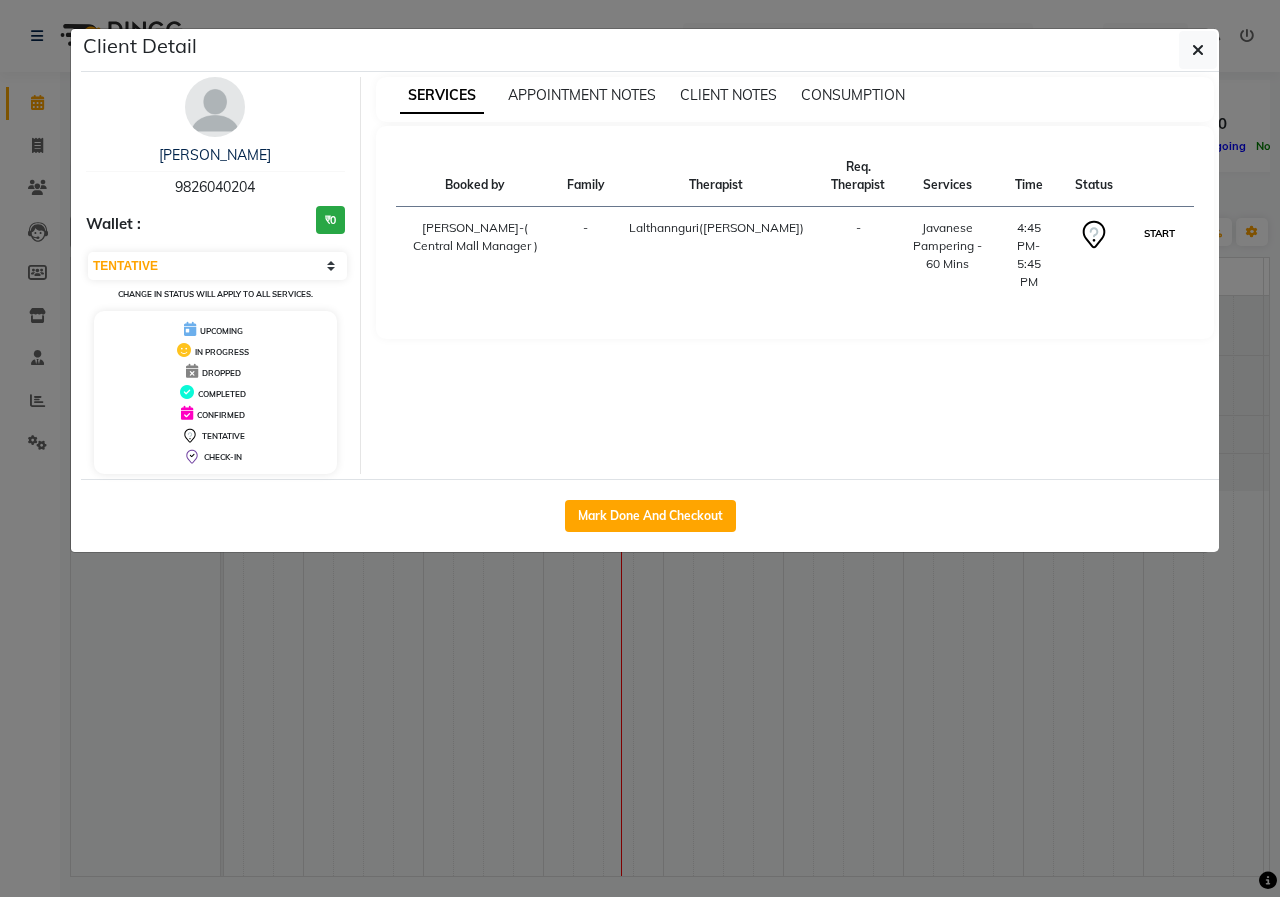 click on "START" at bounding box center (1159, 233) 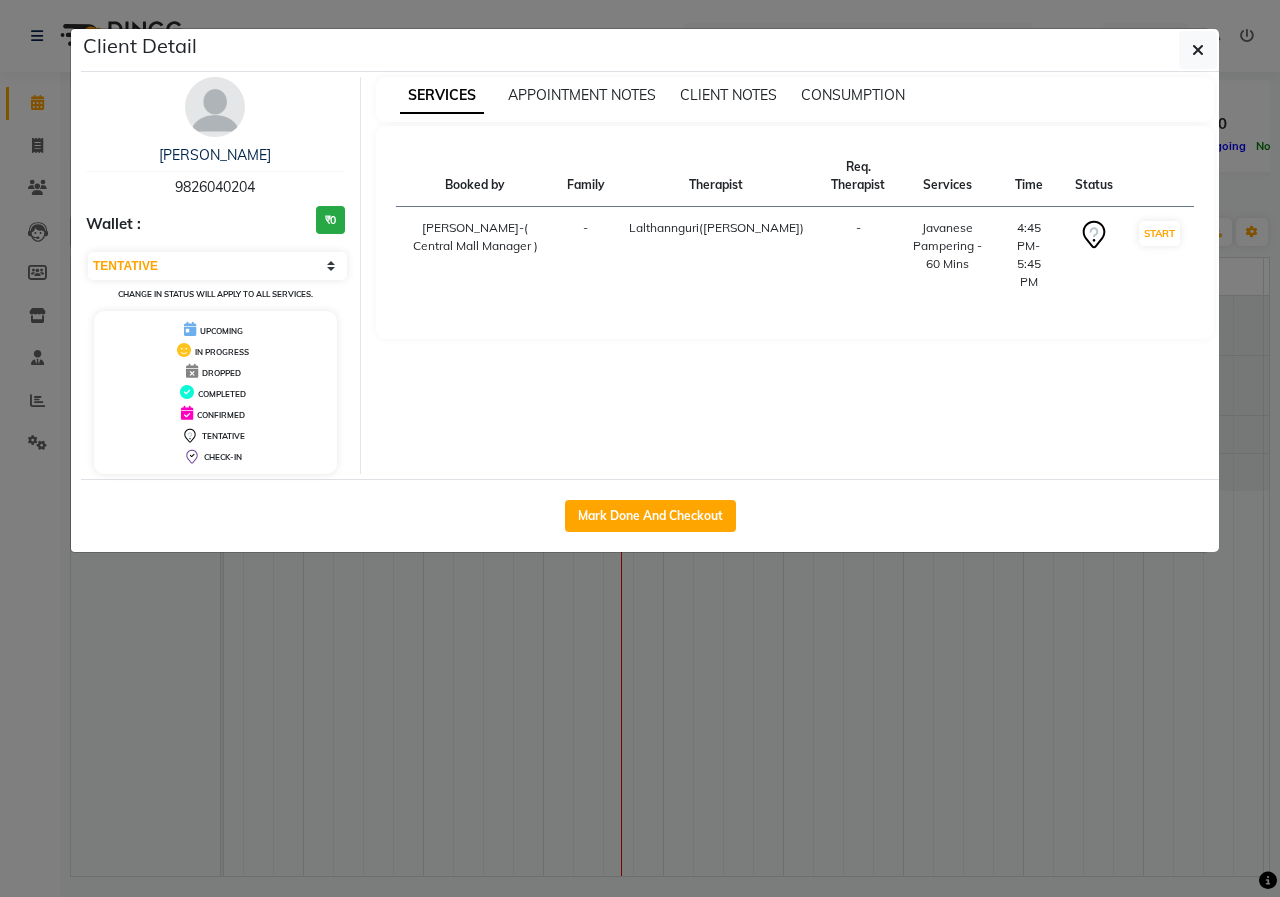 select on "1" 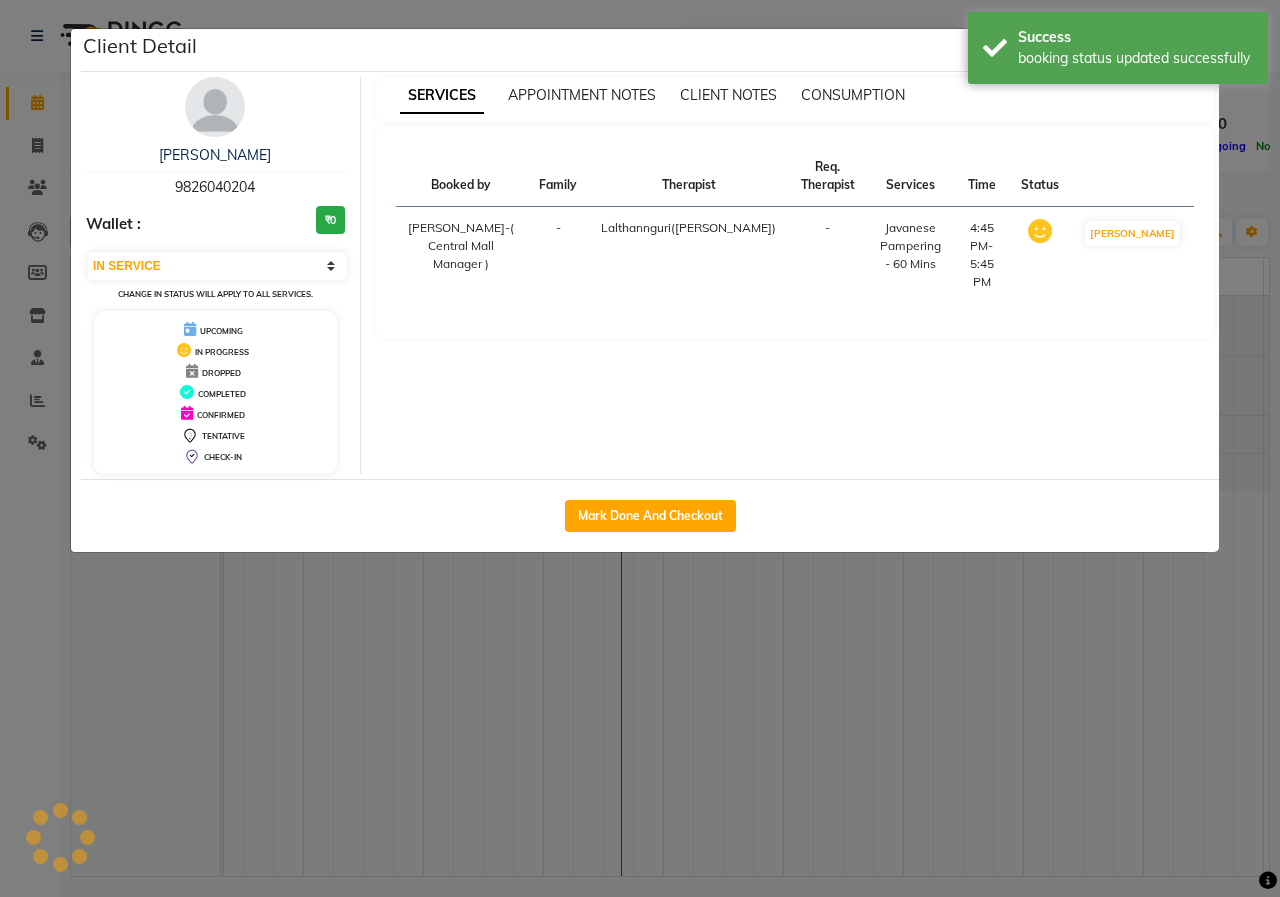 click on "Client Detail  [PERSON_NAME]    9826040204 Wallet : ₹0 Select IN SERVICE CONFIRMED TENTATIVE CHECK IN MARK DONE UPCOMING Change in status will apply to all services. UPCOMING IN PROGRESS DROPPED COMPLETED CONFIRMED TENTATIVE CHECK-IN SERVICES APPOINTMENT NOTES CLIENT NOTES CONSUMPTION Booked by Family Therapist Req. Therapist Services Time Status  [PERSON_NAME]-( Central Mall Manager )   - [GEOGRAPHIC_DATA]([PERSON_NAME]) -  Javanese Pampering - 60 Mins   4:45 PM-5:45 PM   MARK DONE   Mark Done And Checkout" 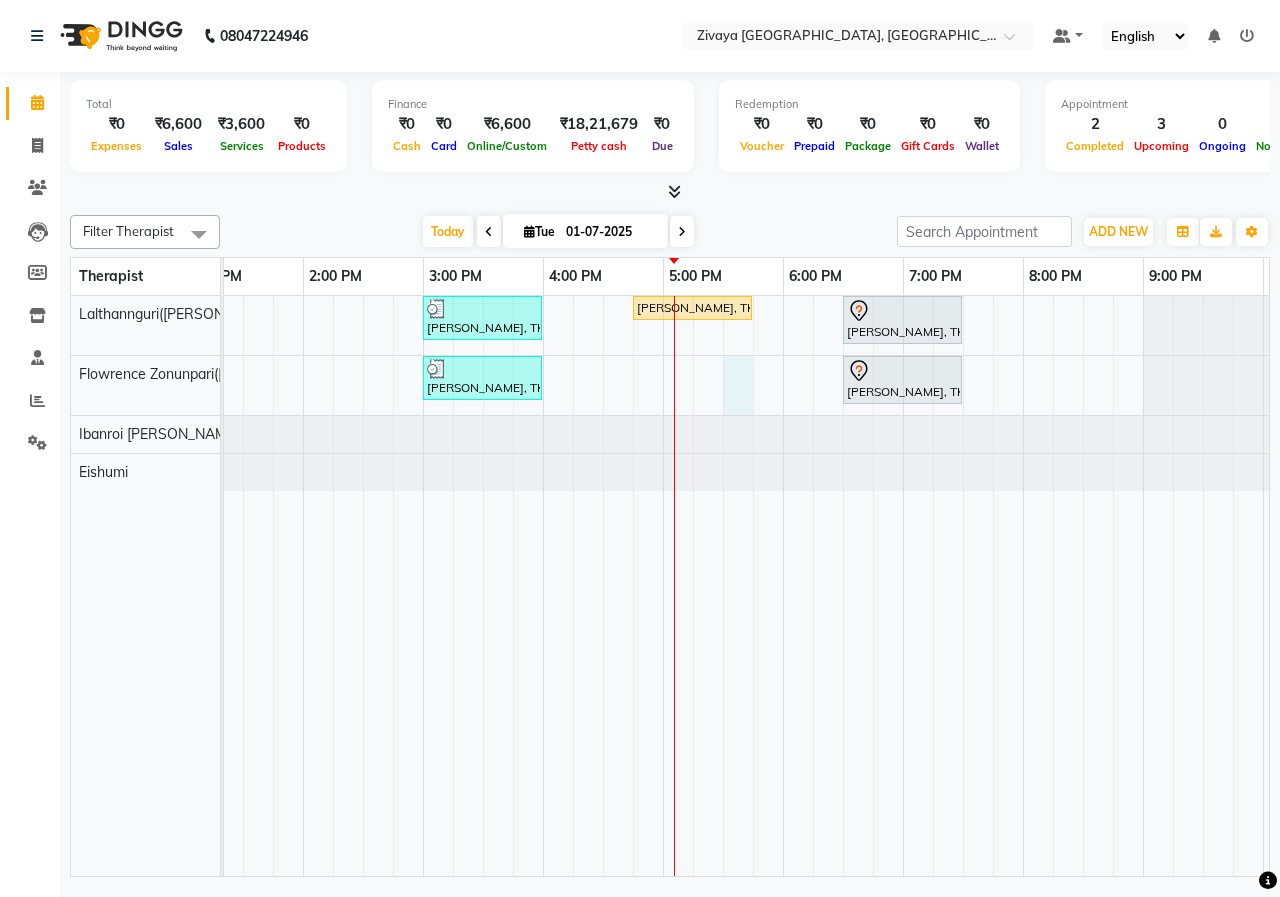 click on "[PERSON_NAME], TK03, 03:00 PM-04:00 PM, Javanese Pampering - 60 Mins    [PERSON_NAME], TK02, 04:45 PM-05:45 PM, Javanese Pampering - 60 Mins             [PERSON_NAME], TK01, 06:30 PM-07:30 PM, Javanese Pampering - 60 [PERSON_NAME], TK03, 03:00 PM-04:00 PM, Javanese Pampering - 60 Mins             [PERSON_NAME], TK01, 06:30 PM-07:30 PM, Javanese Pampering - 60 Mins" at bounding box center (543, 586) 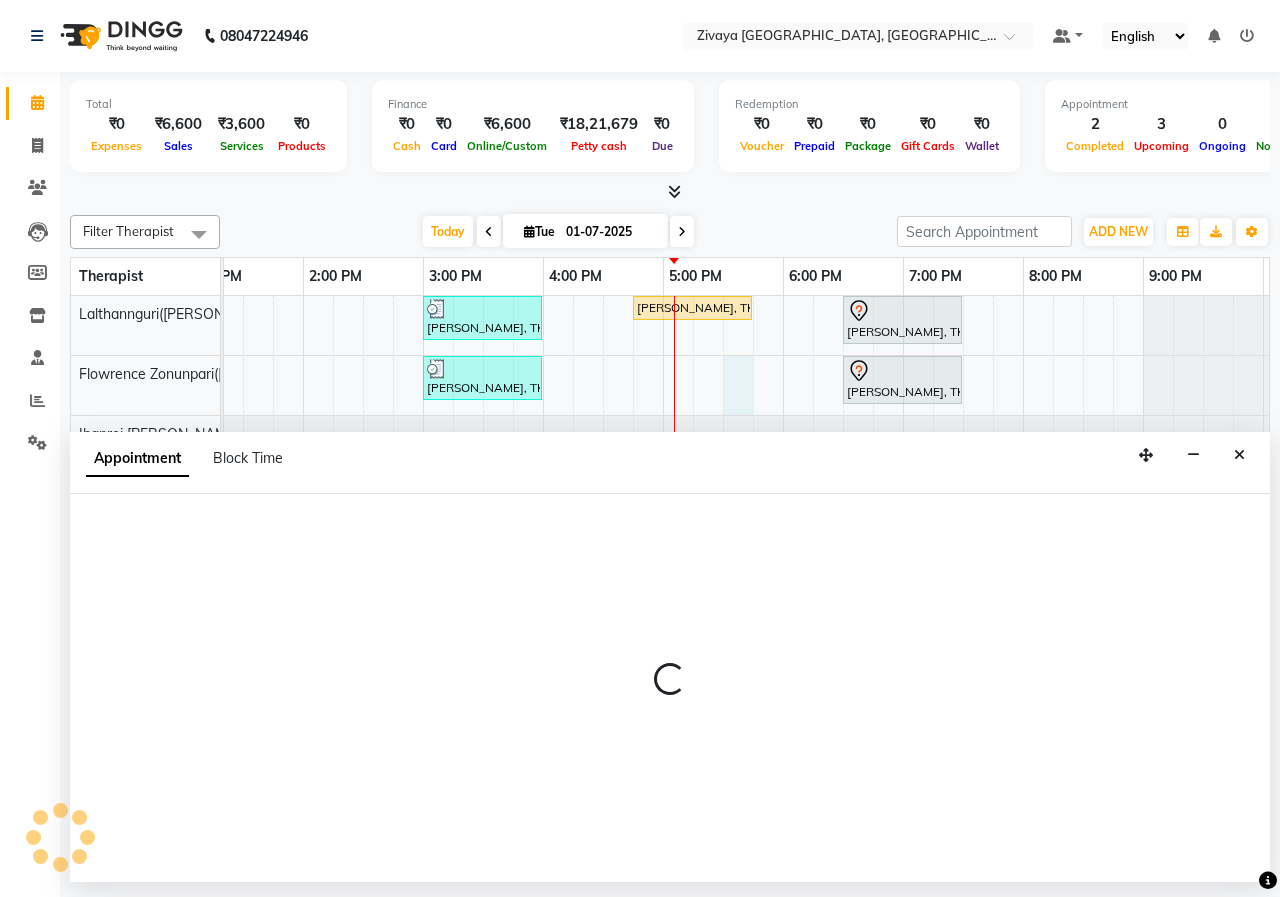 select on "49517" 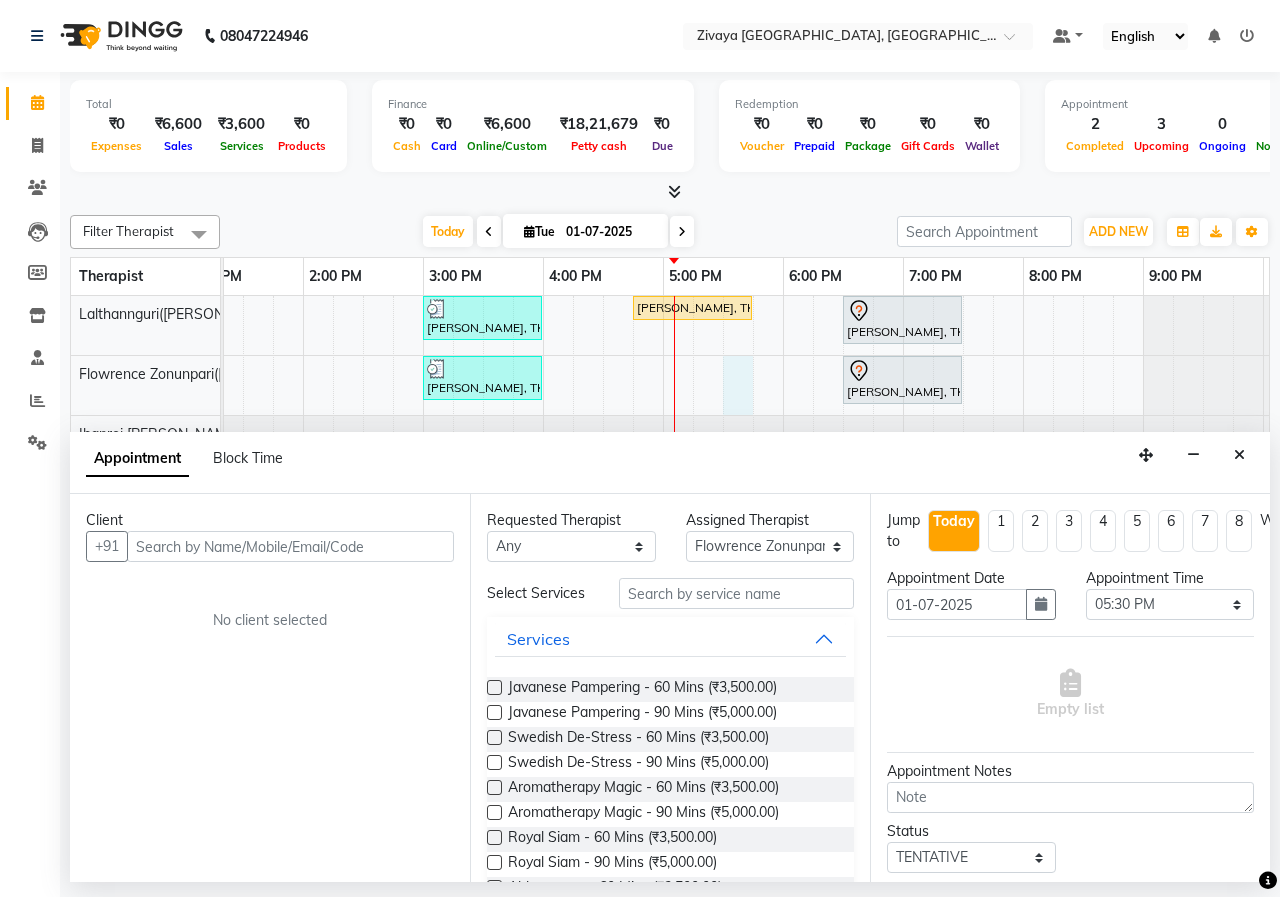 click at bounding box center (290, 546) 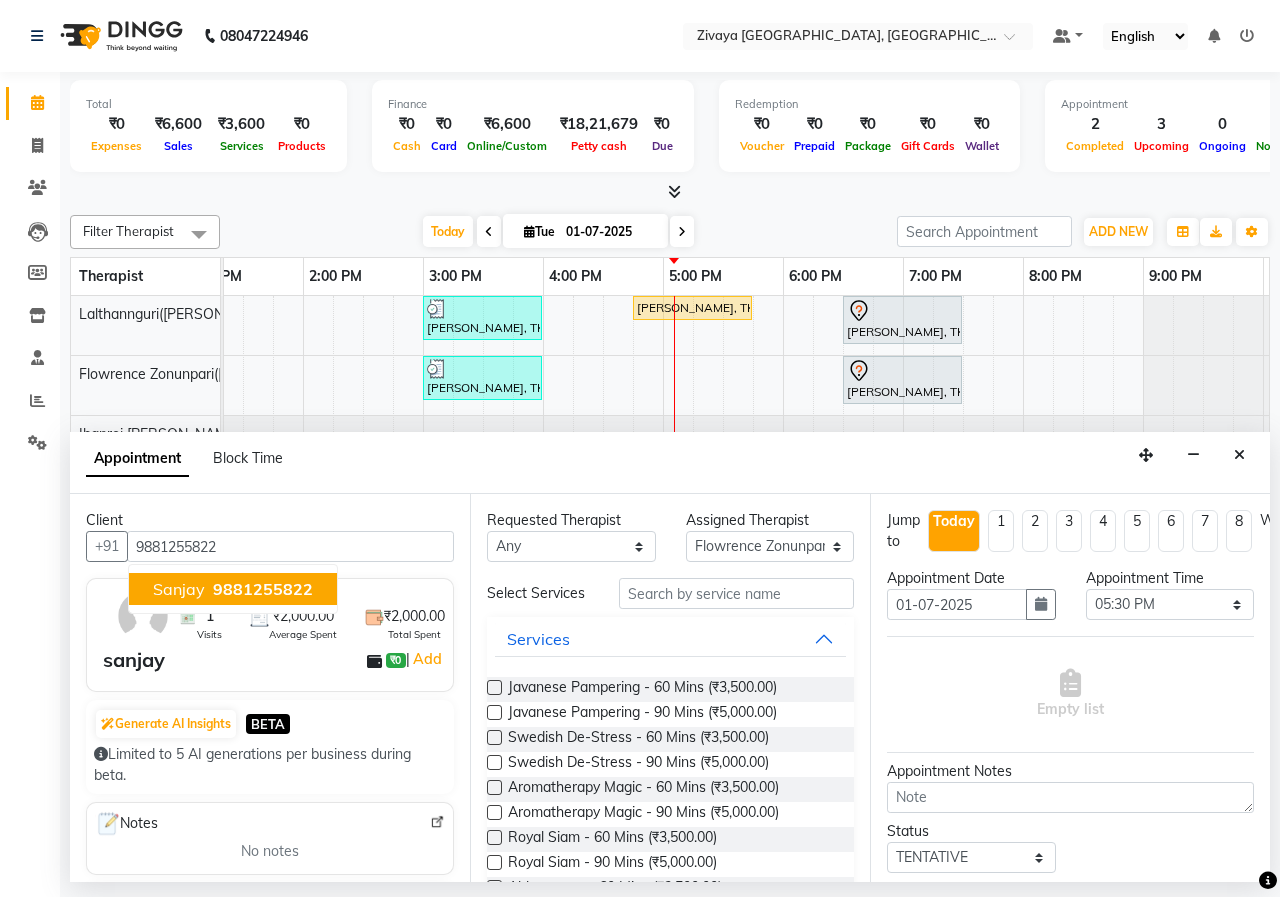 click on "9881255822" at bounding box center [263, 589] 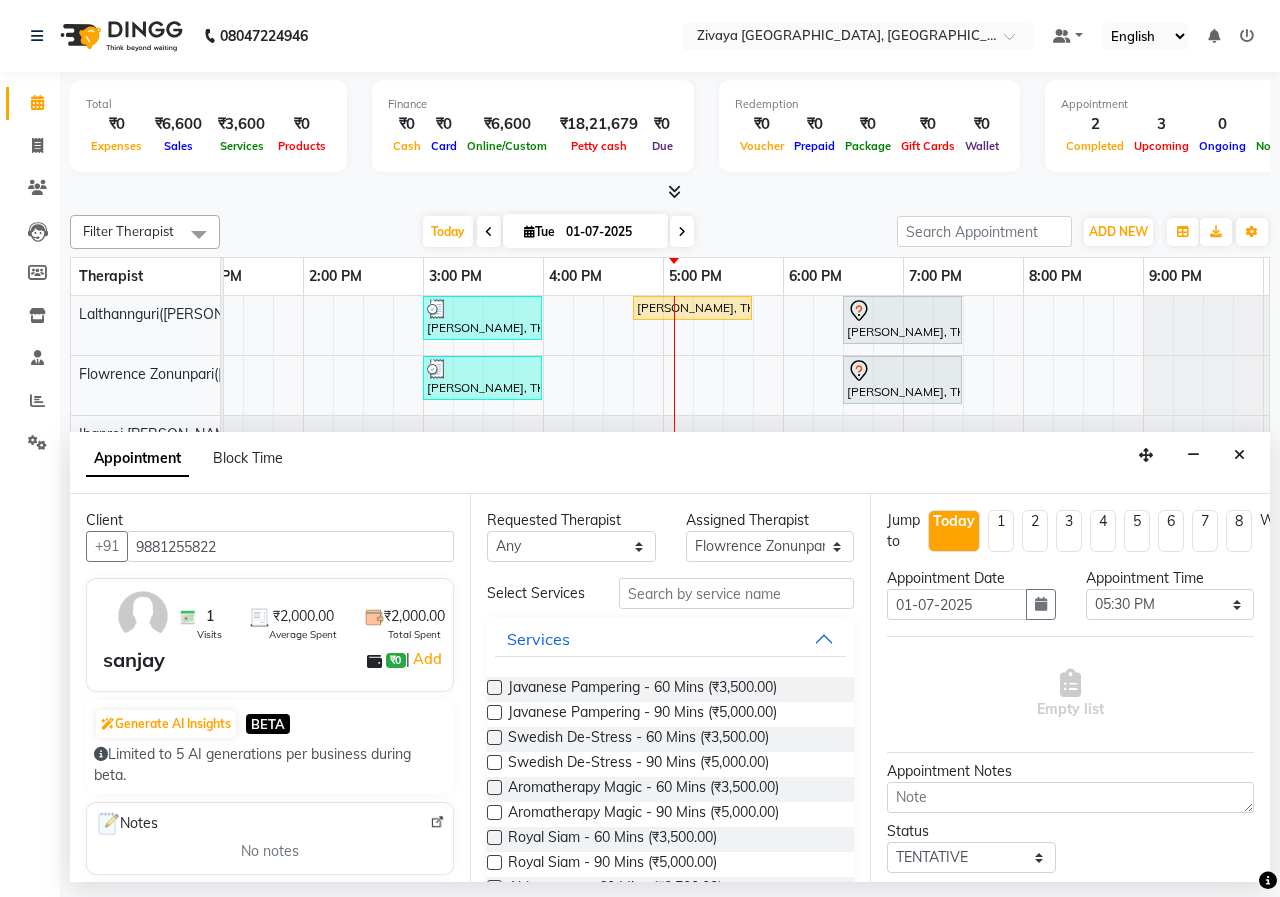 type on "9881255822" 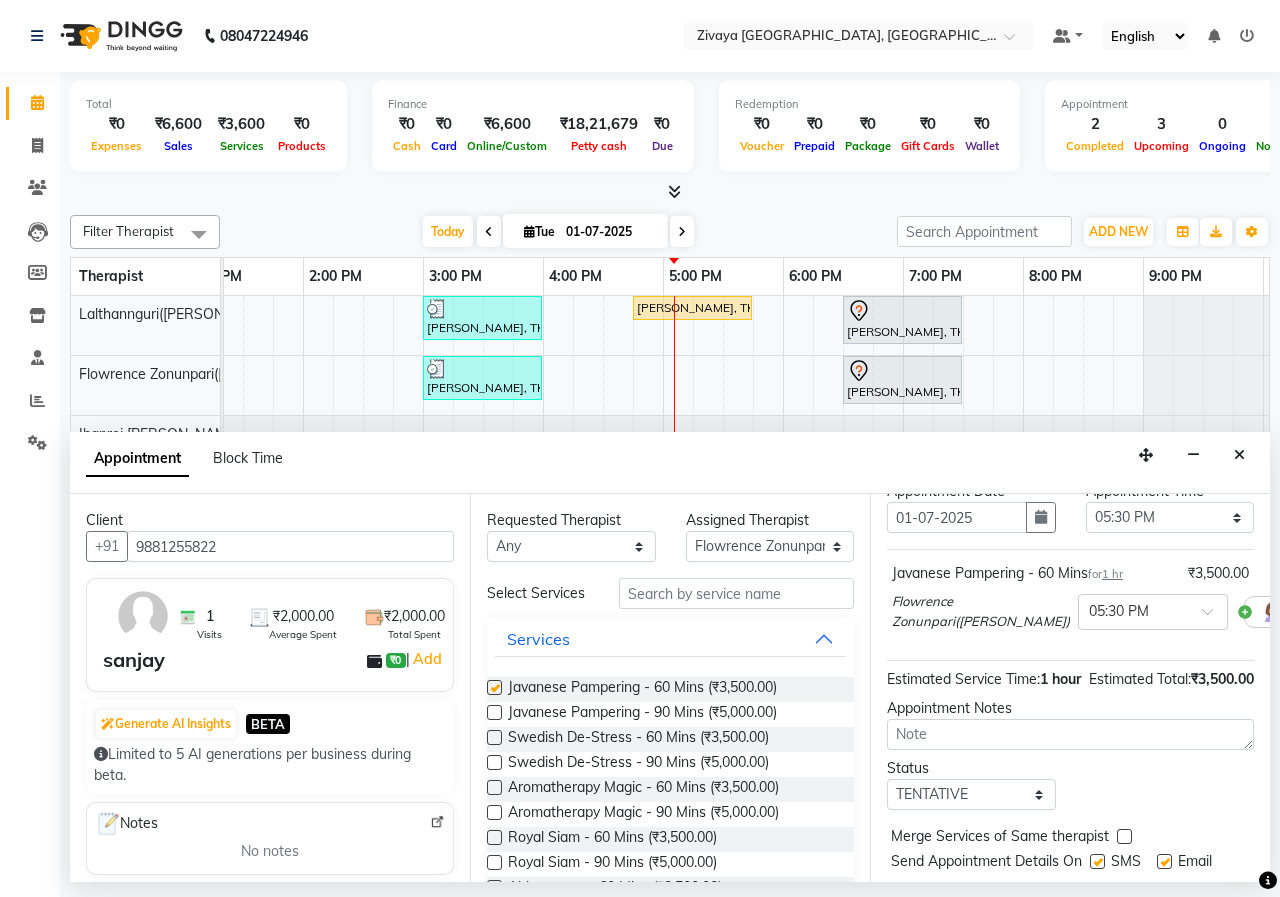 checkbox on "false" 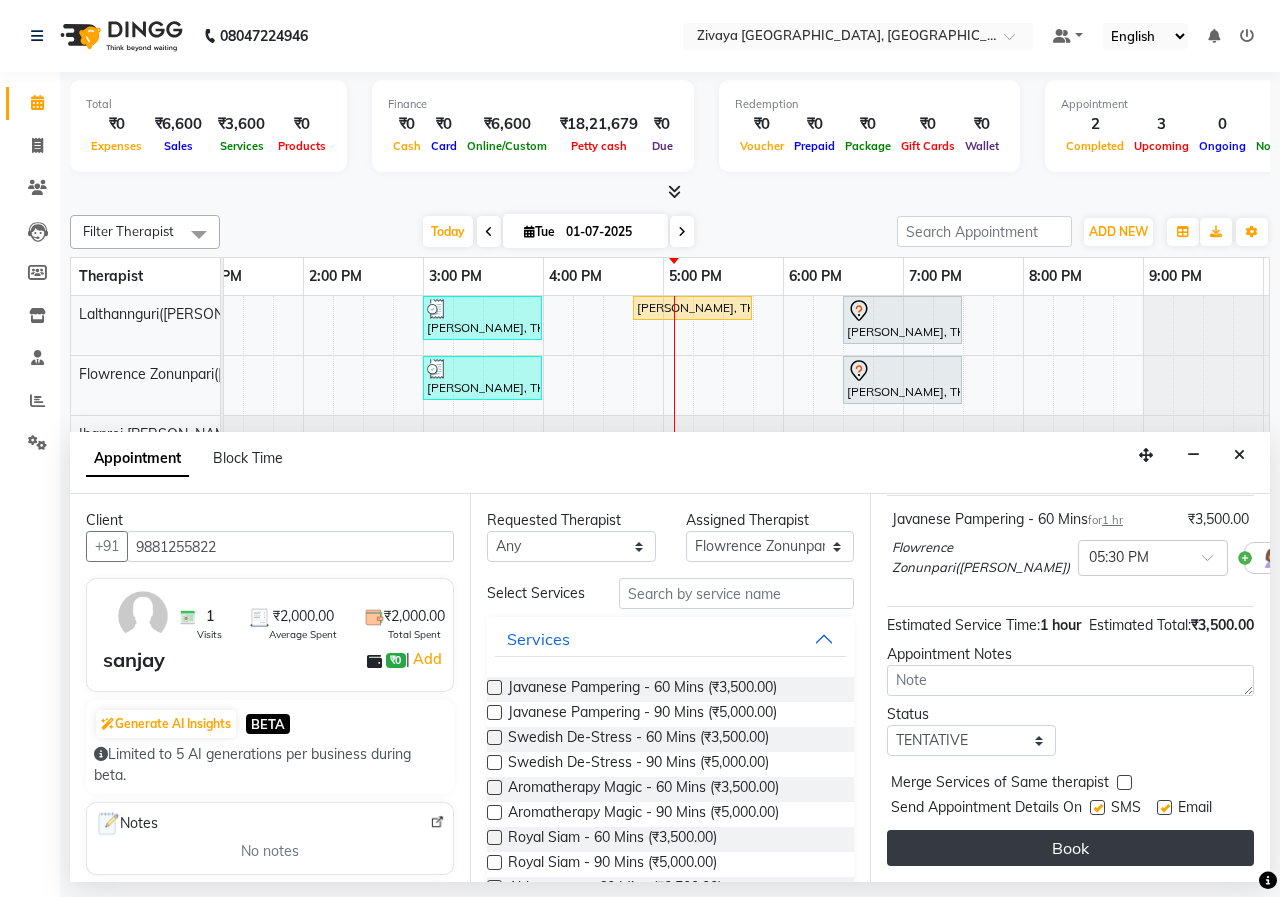 scroll, scrollTop: 177, scrollLeft: 0, axis: vertical 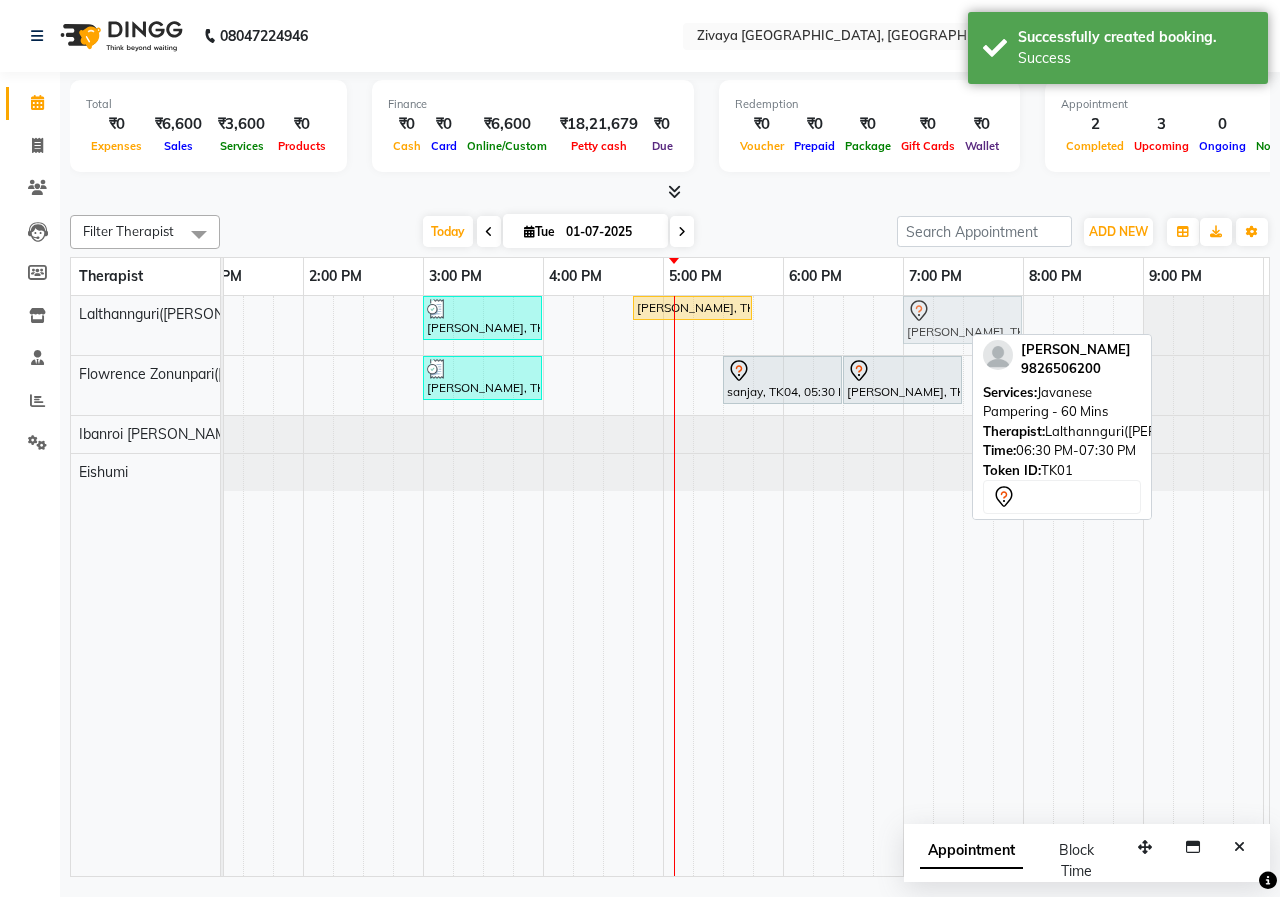 drag, startPoint x: 906, startPoint y: 317, endPoint x: 964, endPoint y: 321, distance: 58.137768 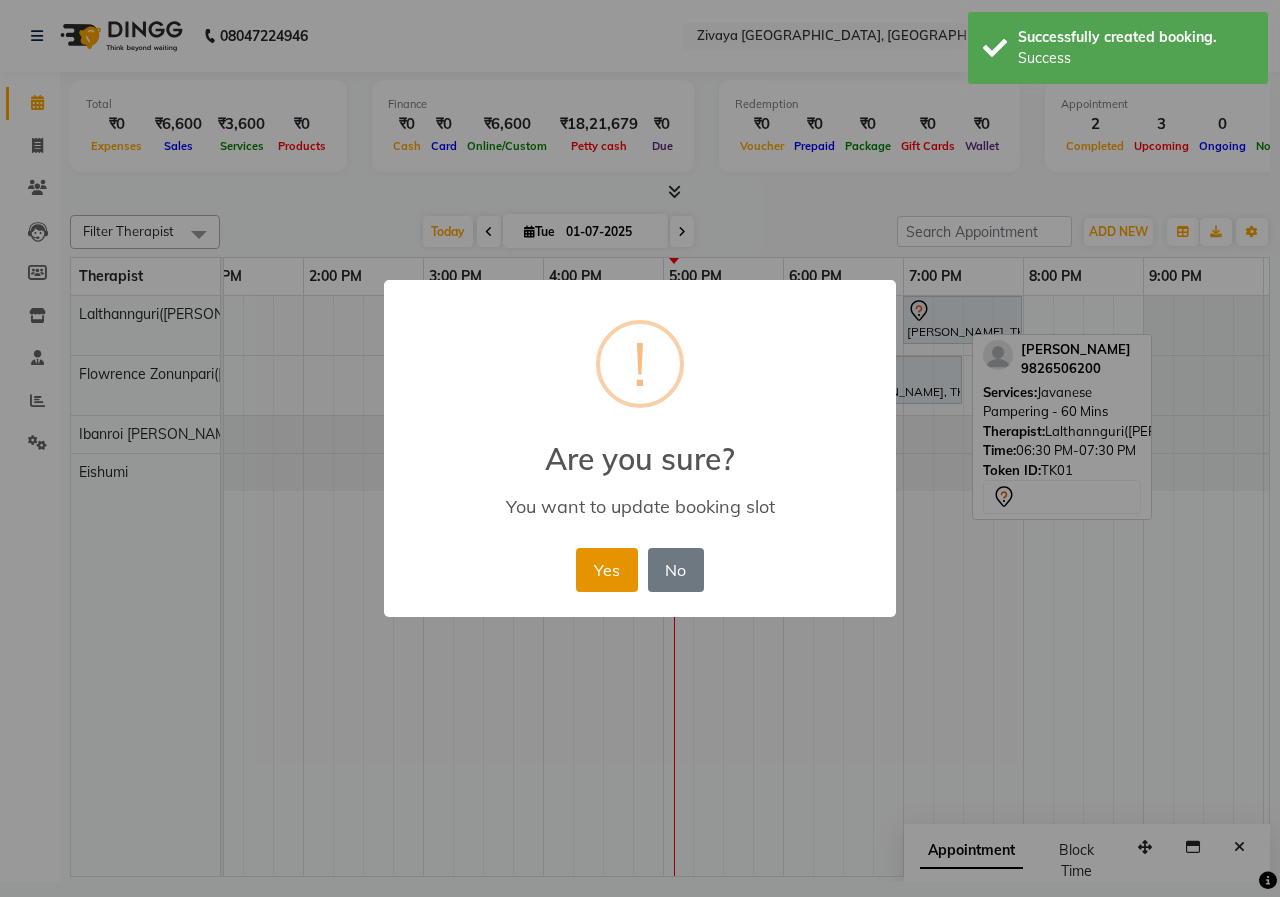 click on "Yes" at bounding box center [606, 570] 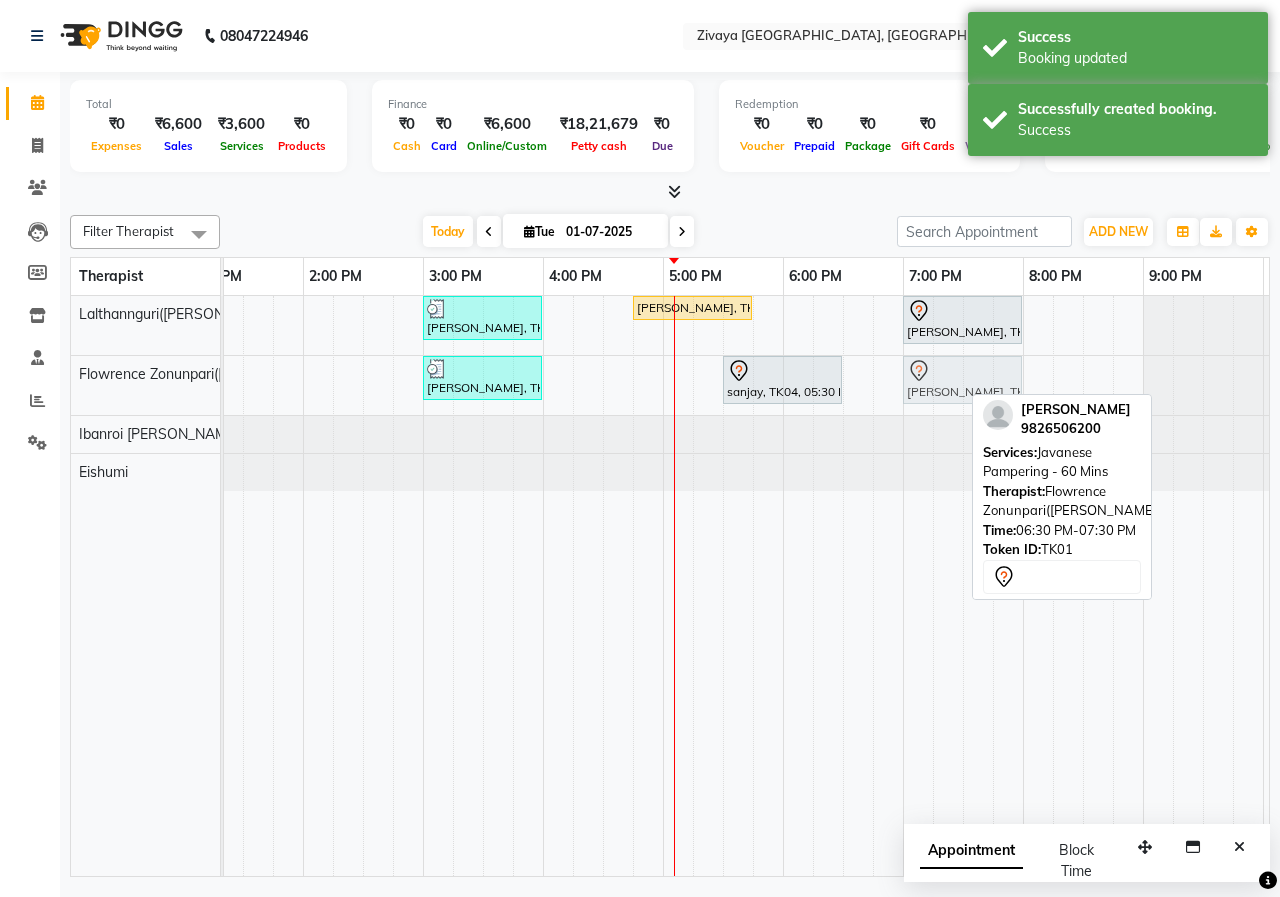 drag, startPoint x: 892, startPoint y: 368, endPoint x: 966, endPoint y: 368, distance: 74 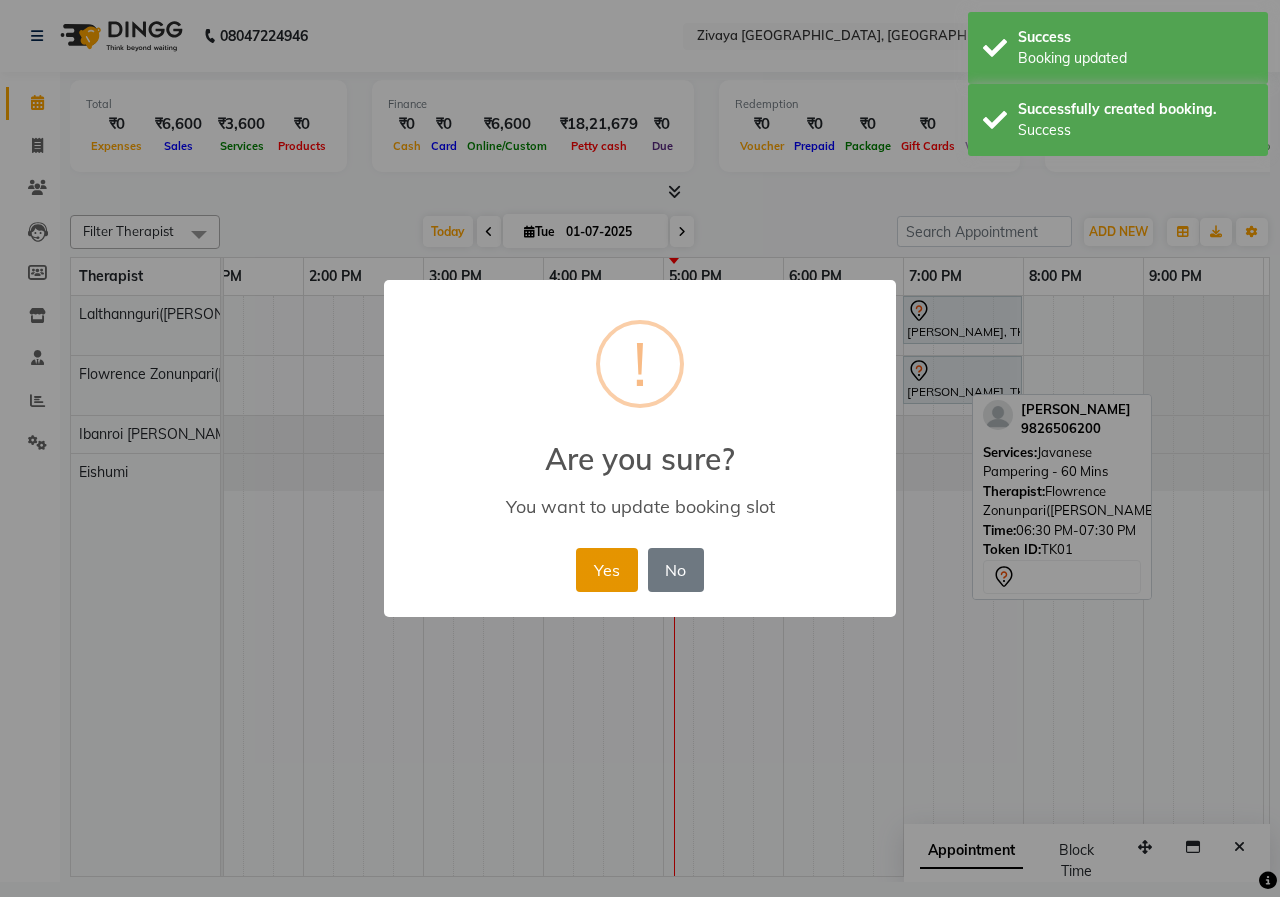 click on "Yes" at bounding box center [606, 570] 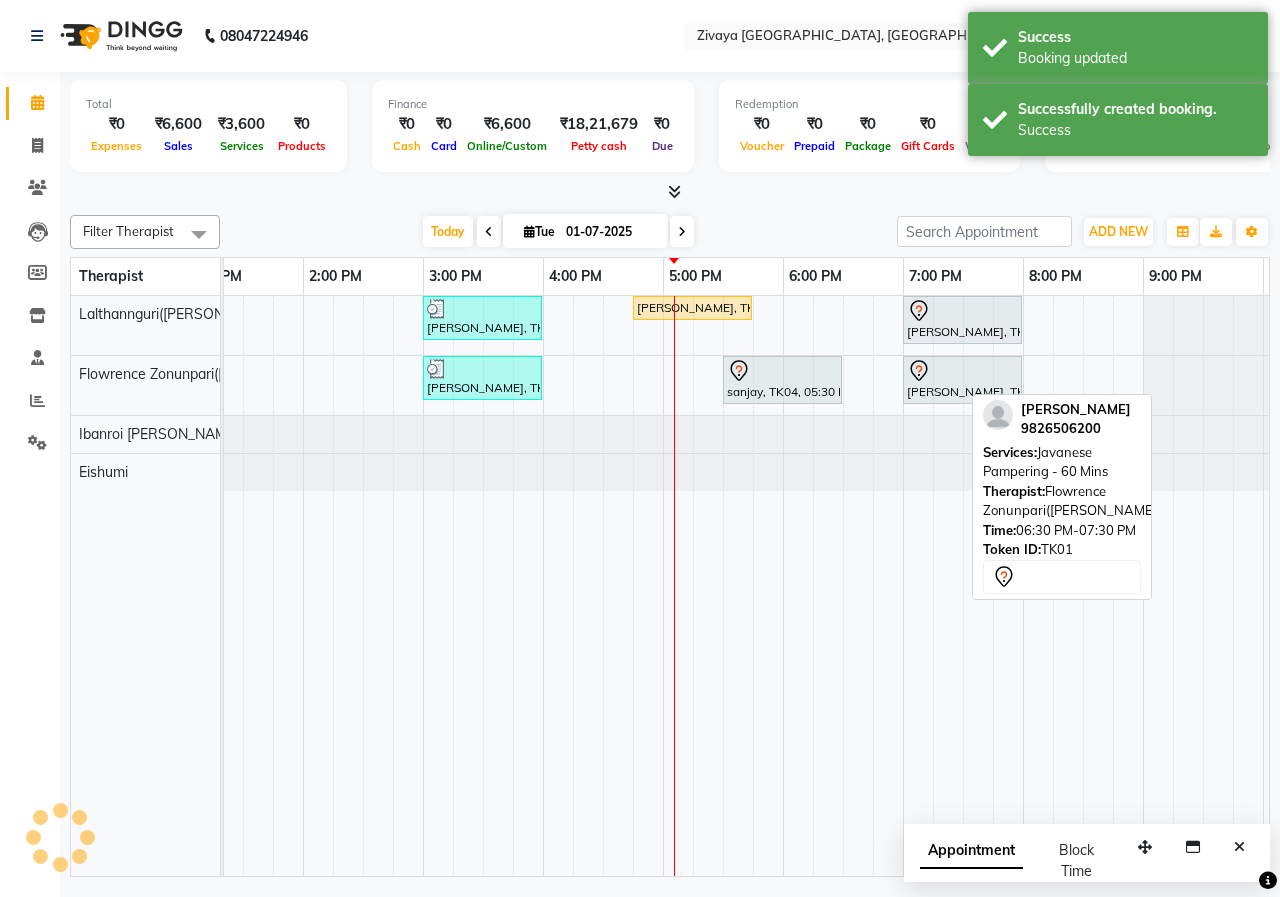click on "Redemption  ₹0 Voucher ₹0 Prepaid ₹0 Package ₹0  Gift Cards ₹0  Wallet" at bounding box center [869, 126] 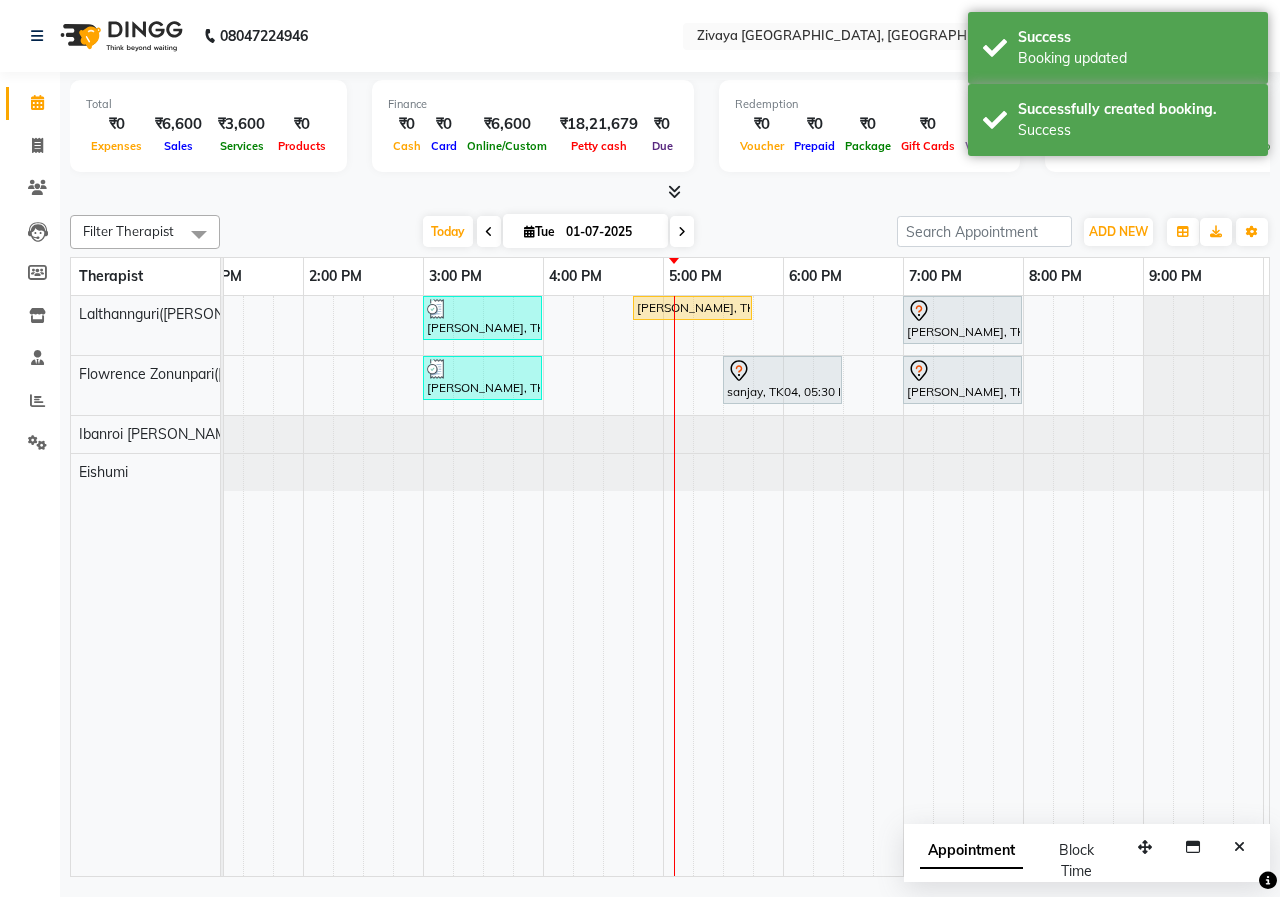 click on "Appointment" at bounding box center [971, 851] 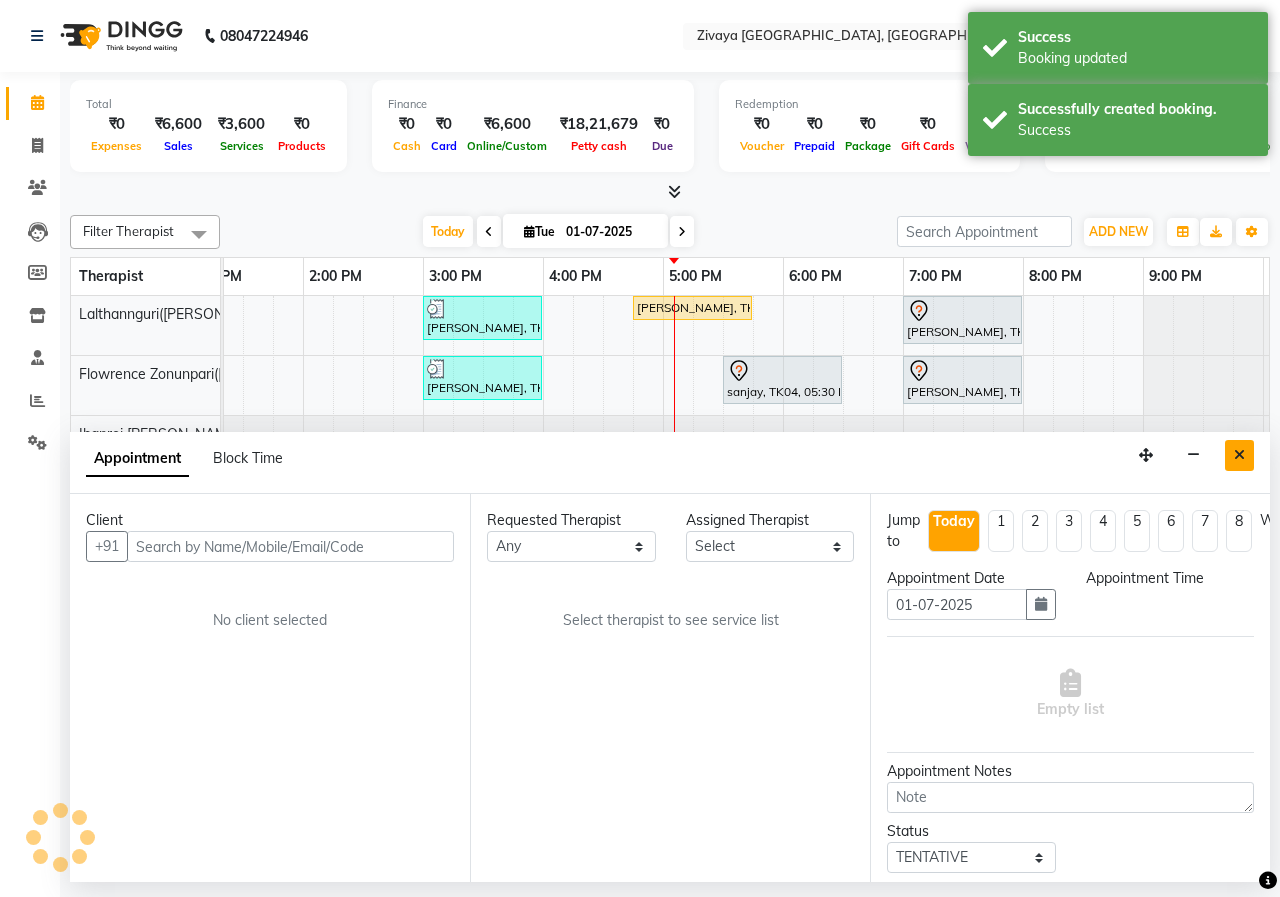 click at bounding box center (1239, 455) 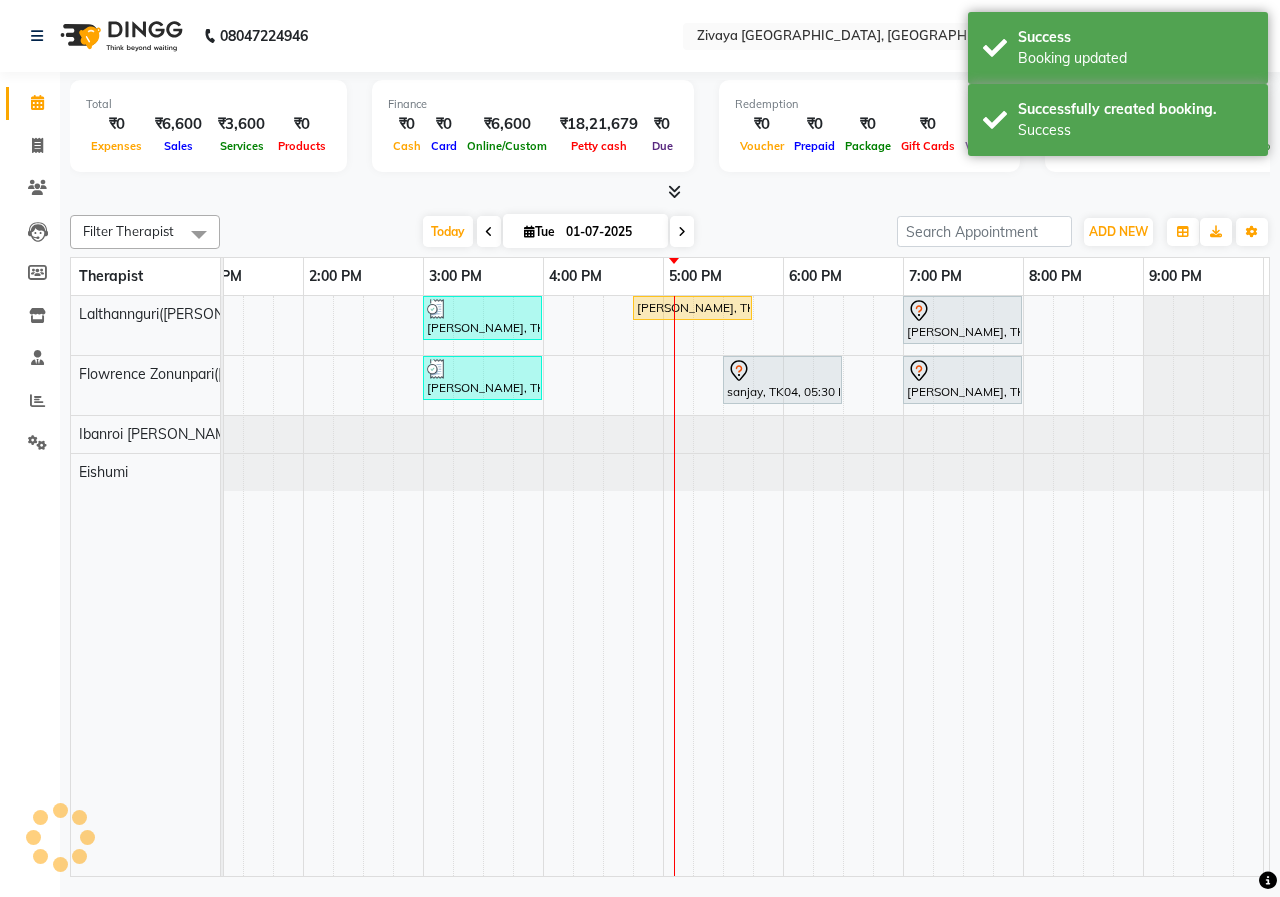 click on "Filter Therapist Select All Eishumi Flowrence Zonunpari([PERSON_NAME]) Ibanroi [PERSON_NAME]([PERSON_NAME]) [DATE]  [DATE] Toggle Dropdown Add Appointment Add Invoice Add Client Toggle Dropdown Add Appointment Add Invoice Add Client ADD NEW Toggle Dropdown Add Appointment Add Invoice Add Client Filter Therapist Select All Eishumi Flowrence Zonunpari([PERSON_NAME]) Ibanroi [PERSON_NAME]([PERSON_NAME]) Group By  Staff View   Room View  View as Vertical  Vertical - Week View  Horizontal  Horizontal - Week View  List  Toggle Dropdown Calendar Settings Manage Tags   Arrange Therapists   Reset Therapists  Full Screen Appointment Form Zoom 100% Therapist 8:00 AM 9:00 AM 10:00 AM 11:00 AM 12:00 PM 1:00 PM 2:00 PM 3:00 PM 4:00 PM 5:00 PM 6:00 PM 7:00 PM 8:00 PM 9:00 PM 10:00 PM 11:00 PM [PERSON_NAME]([PERSON_NAME]) [PERSON_NAME]([PERSON_NAME]) Ibanroi [PERSON_NAME] Eishumi     Guru [PERSON_NAME], TK03, 03:00 PM-04:00 PM, Javanese Pampering - 60 Mins    [PERSON_NAME], TK02, 04:45 PM-05:45 PM, Javanese Pampering - 60 Mins" 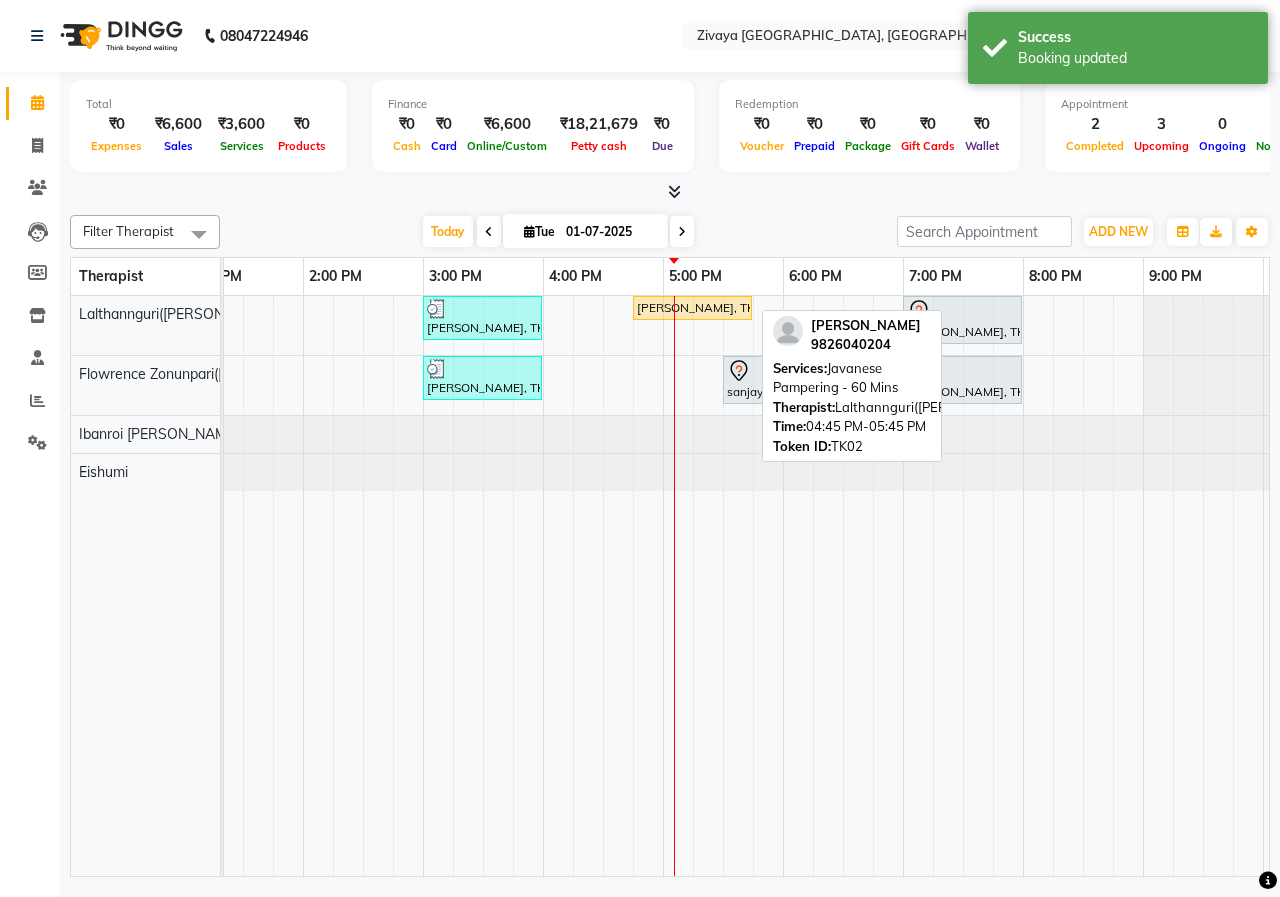 click on "[PERSON_NAME], TK02, 04:45 PM-05:45 PM, Javanese Pampering - 60 Mins" at bounding box center (692, 308) 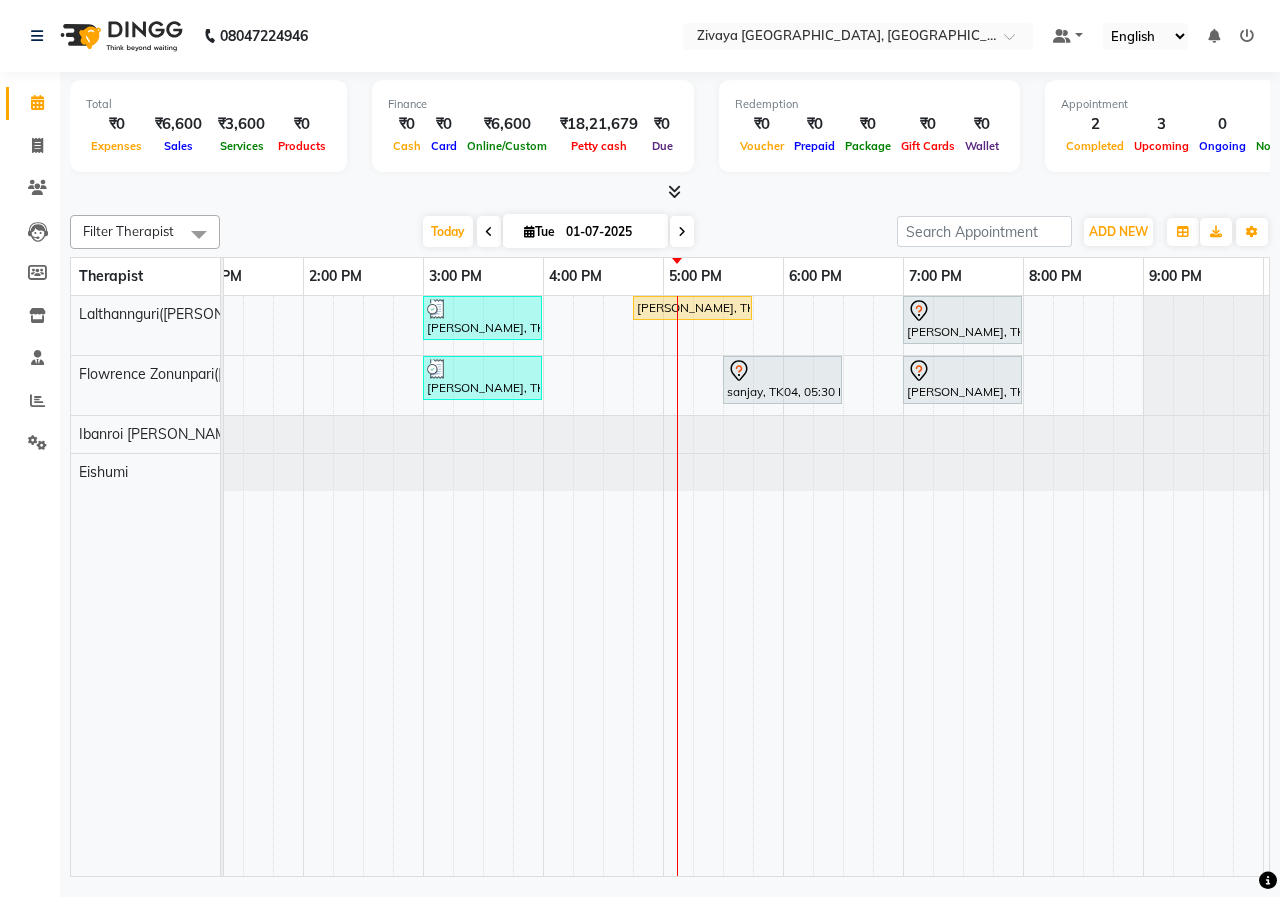 scroll, scrollTop: 0, scrollLeft: 552, axis: horizontal 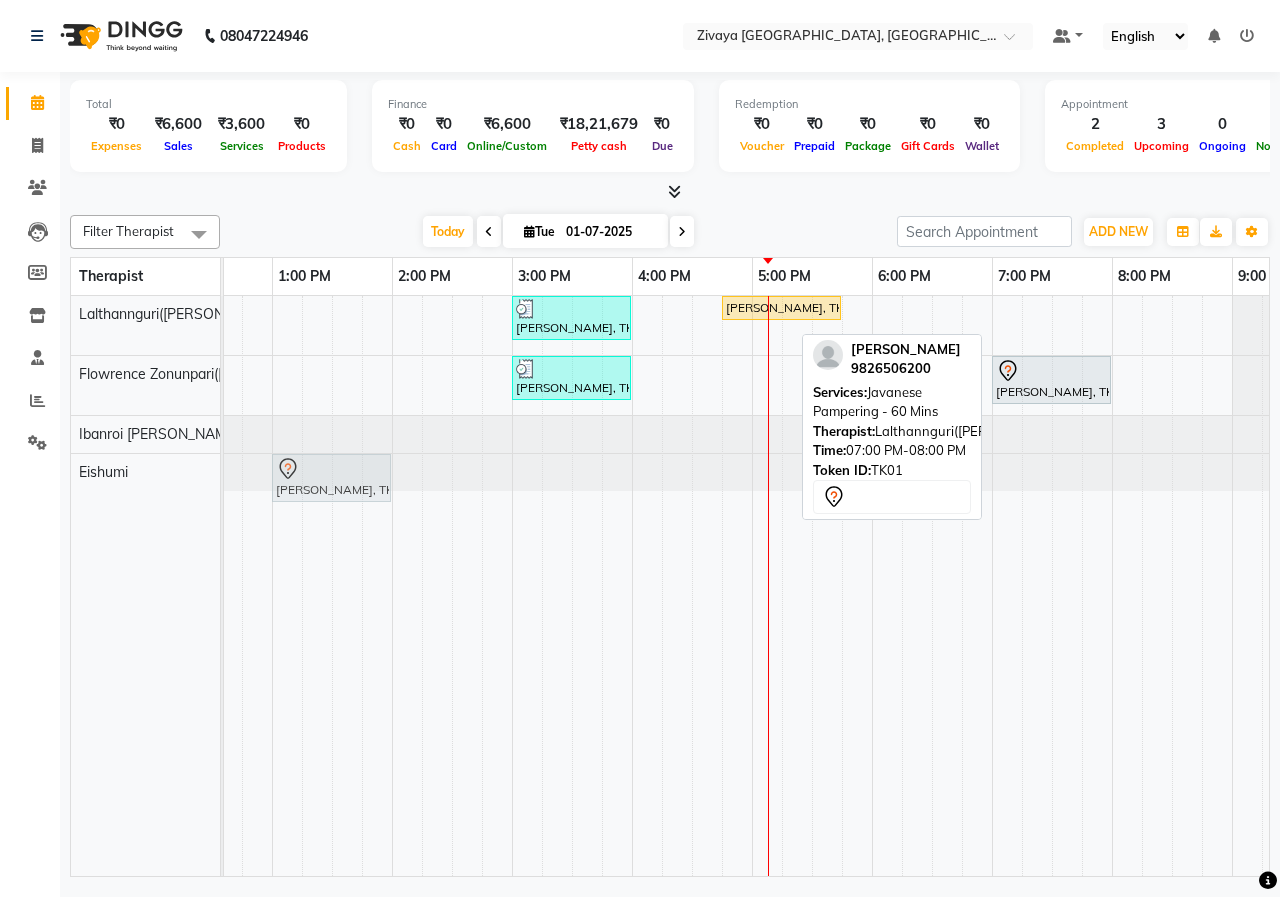 drag, startPoint x: 1032, startPoint y: 326, endPoint x: 311, endPoint y: 464, distance: 734.0879 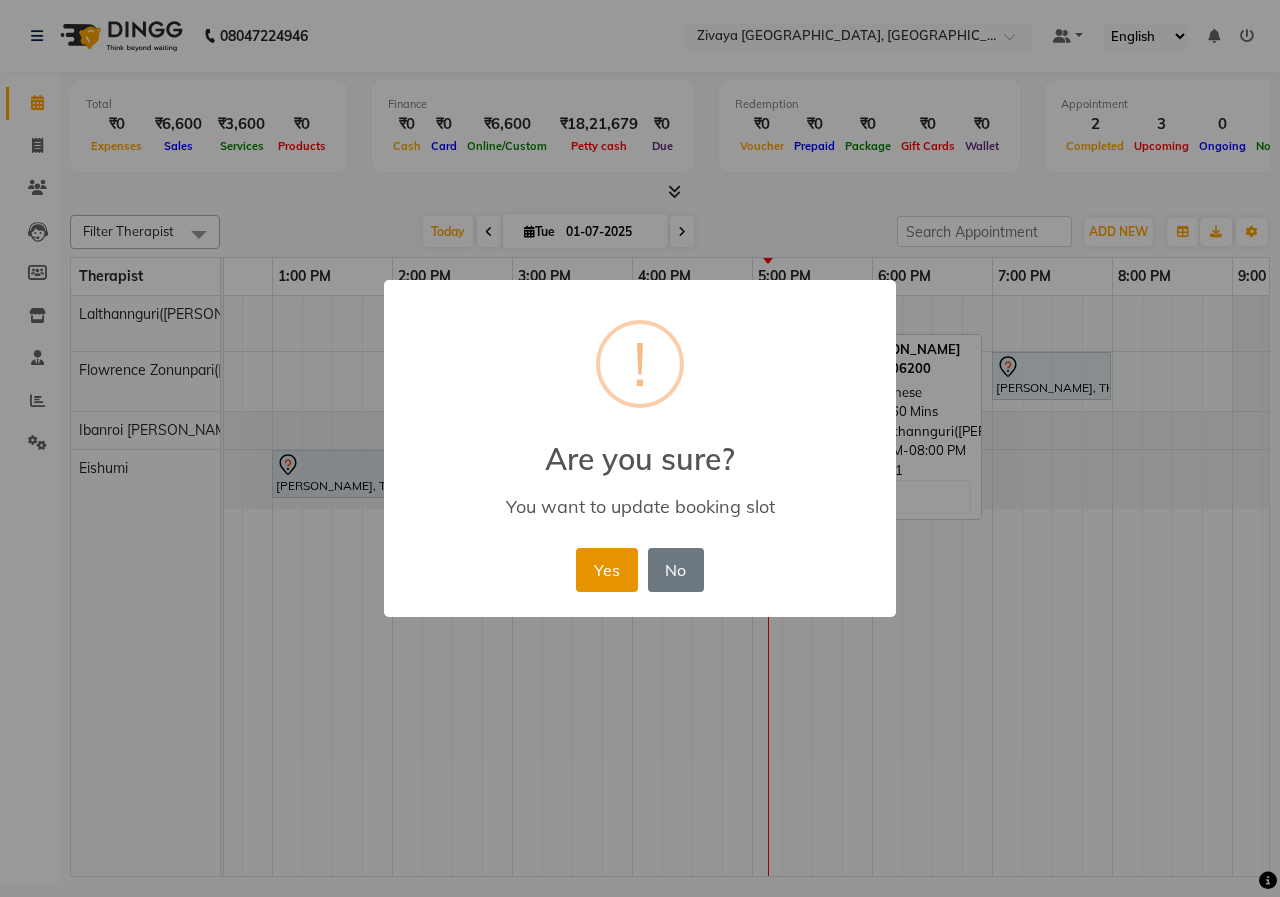 click on "Yes" at bounding box center [606, 570] 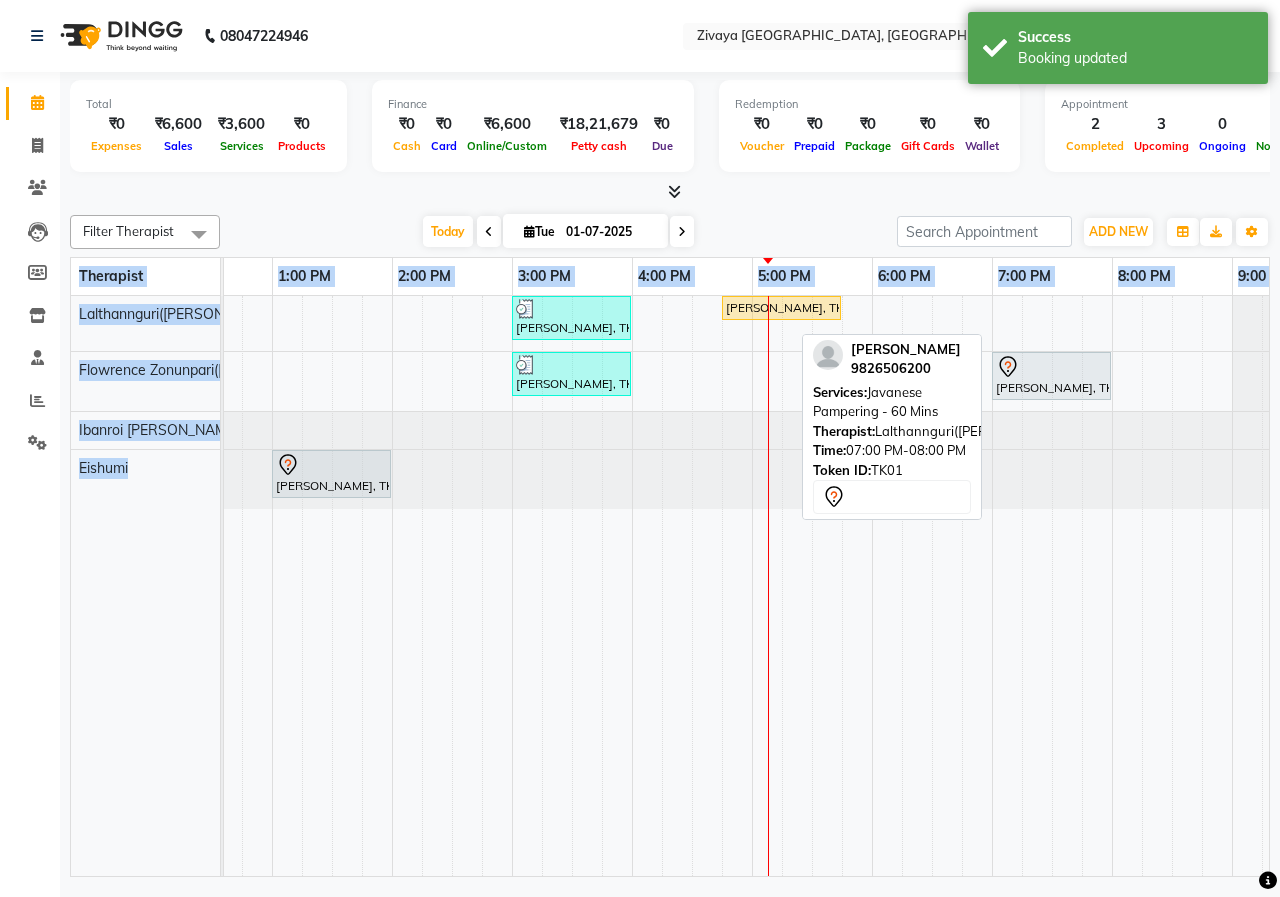 drag, startPoint x: 810, startPoint y: 876, endPoint x: 915, endPoint y: 880, distance: 105.076164 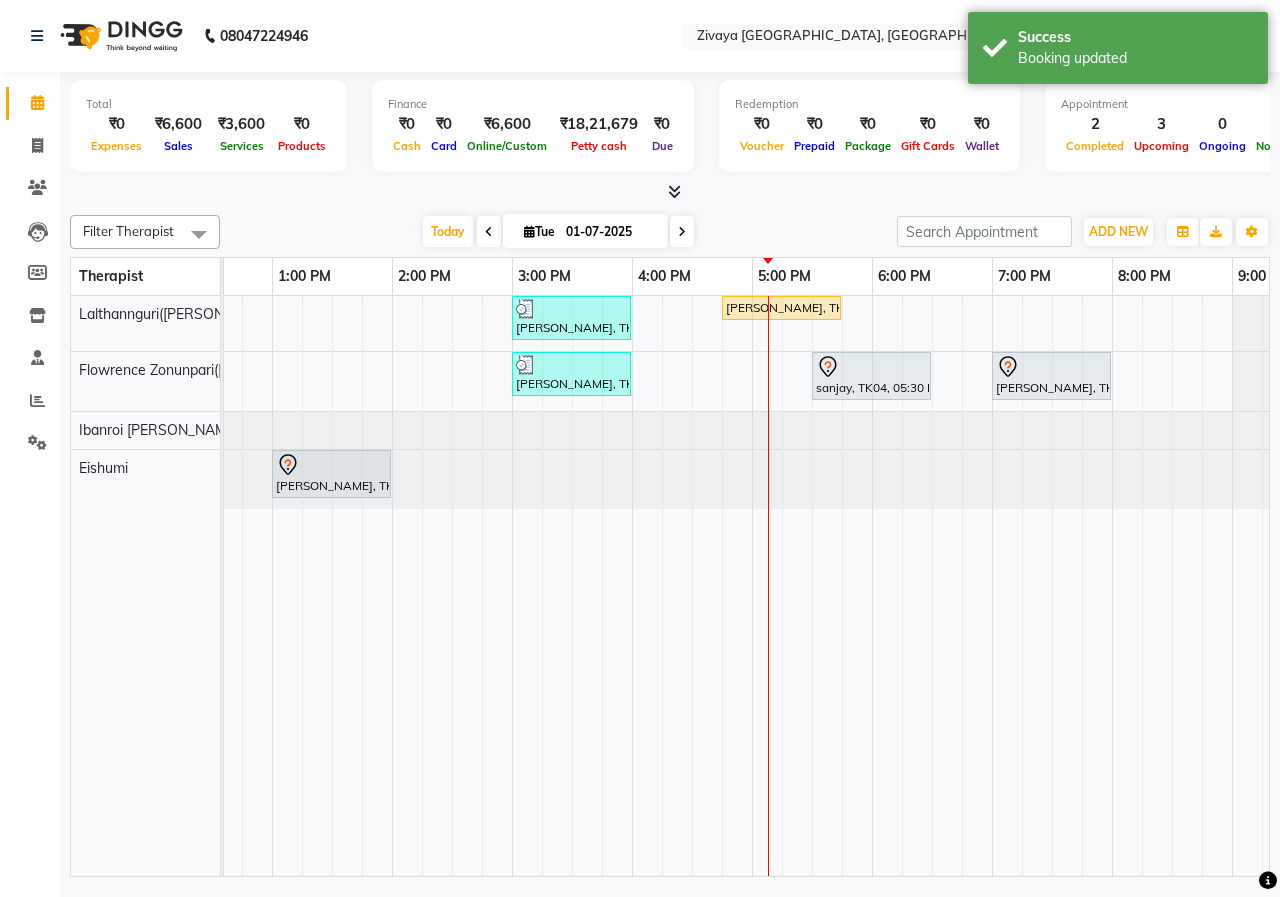 click on "Filter Therapist Select All Eishumi Flowrence Zonunpari([PERSON_NAME]) Ibanroi [PERSON_NAME]([PERSON_NAME]) [DATE]  [DATE] Toggle Dropdown Add Appointment Add Invoice Add Client Toggle Dropdown Add Appointment Add Invoice Add Client ADD NEW Toggle Dropdown Add Appointment Add Invoice Add Client Filter Therapist Select All Eishumi Flowrence Zonunpari([PERSON_NAME]) Ibanroi [PERSON_NAME]([PERSON_NAME]) Group By  Staff View   Room View  View as Vertical  Vertical - Week View  Horizontal  Horizontal - Week View  List  Toggle Dropdown Calendar Settings Manage Tags   Arrange Therapists   Reset Therapists  Full Screen Appointment Form Zoom 100% Therapist 8:00 AM 9:00 AM 10:00 AM 11:00 AM 12:00 PM 1:00 PM 2:00 PM 3:00 PM 4:00 PM 5:00 PM 6:00 PM 7:00 PM 8:00 PM 9:00 PM 10:00 PM 11:00 PM [PERSON_NAME]([PERSON_NAME]) [PERSON_NAME]([PERSON_NAME]) Ibanroi [PERSON_NAME] Eishumi     Guru [PERSON_NAME], TK03, 03:00 PM-04:00 PM, Javanese Pampering - 60 Mins    [PERSON_NAME], TK02, 04:45 PM-05:45 PM, Javanese Pampering - 60 Mins" 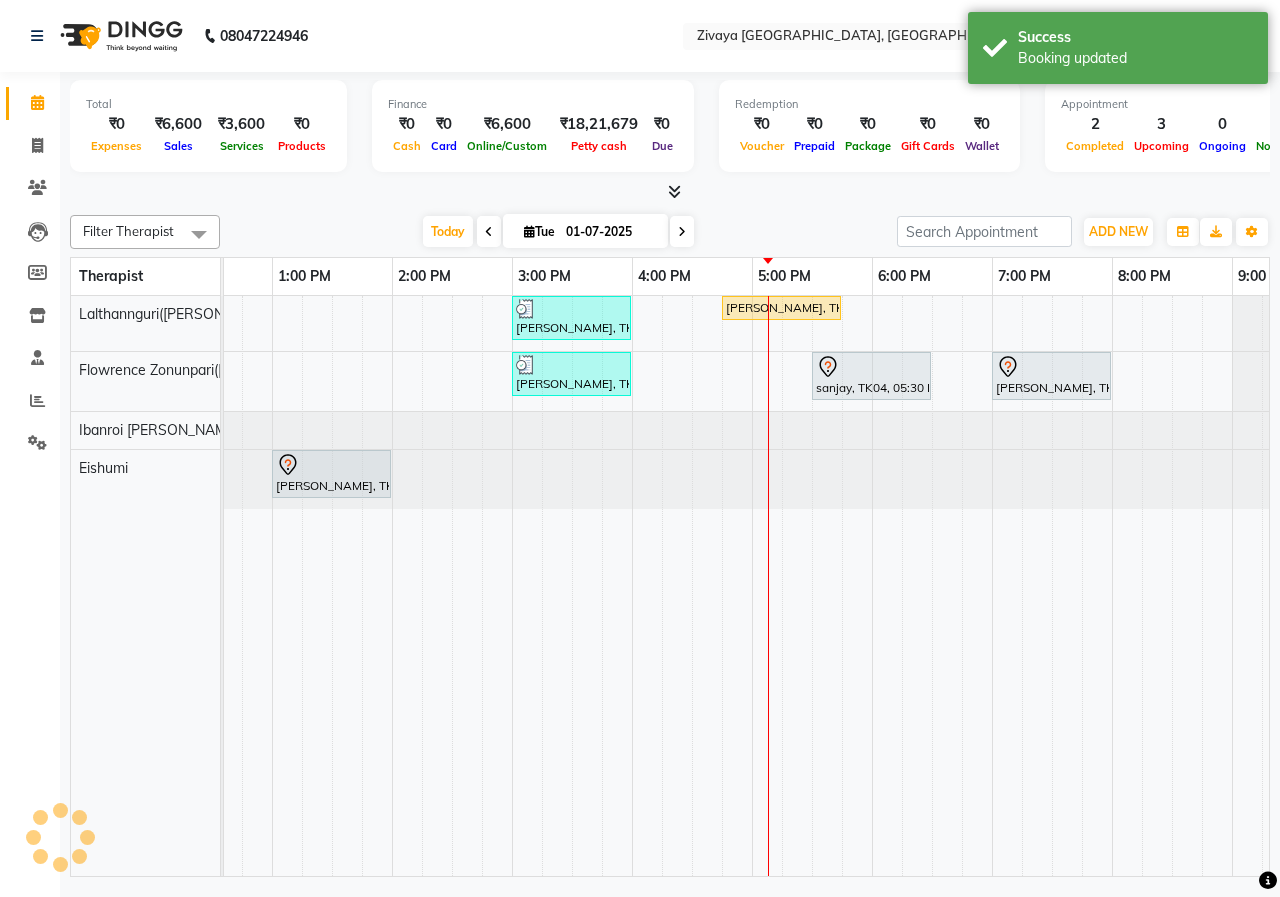 scroll, scrollTop: 0, scrollLeft: 683, axis: horizontal 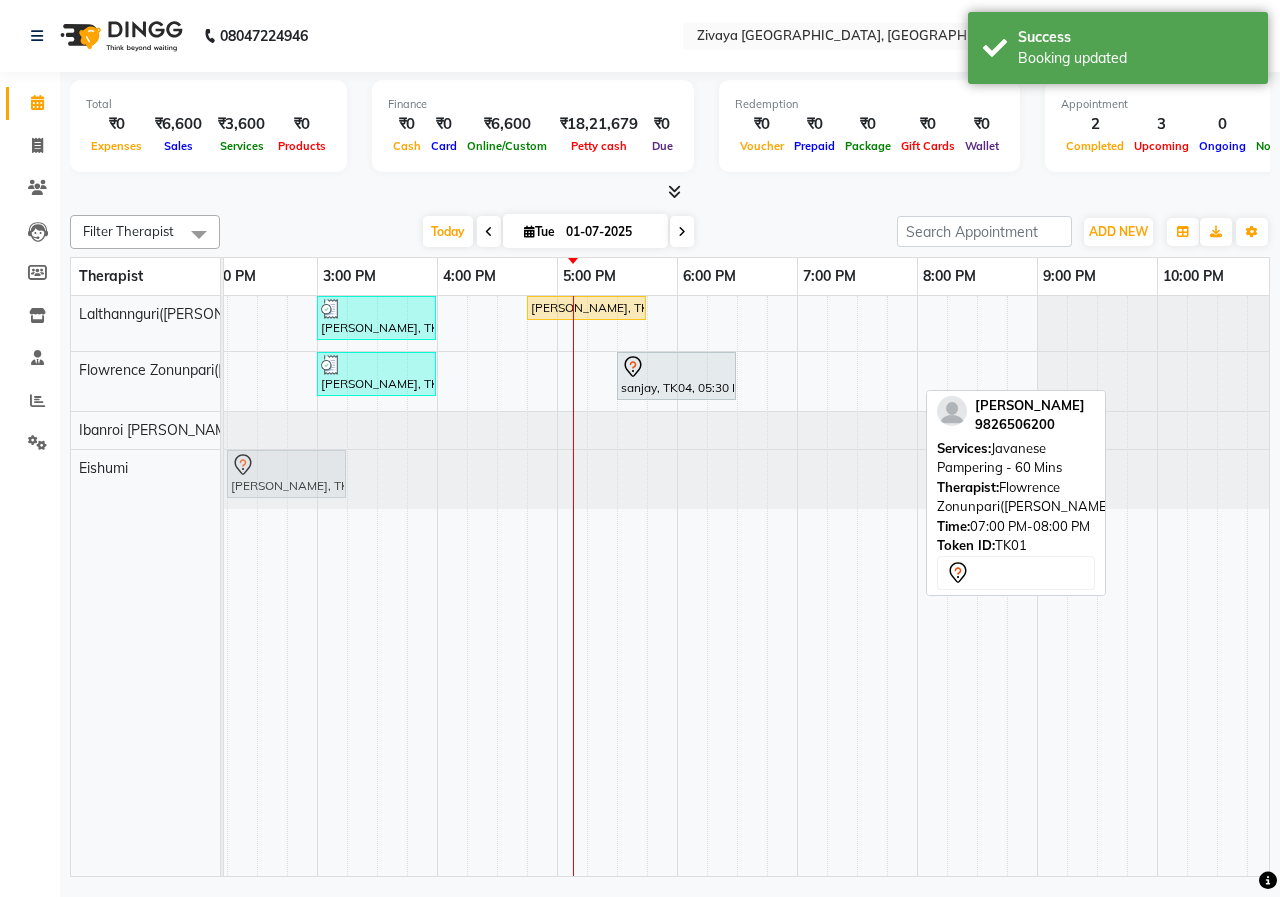 drag, startPoint x: 852, startPoint y: 364, endPoint x: 274, endPoint y: 484, distance: 590.3253 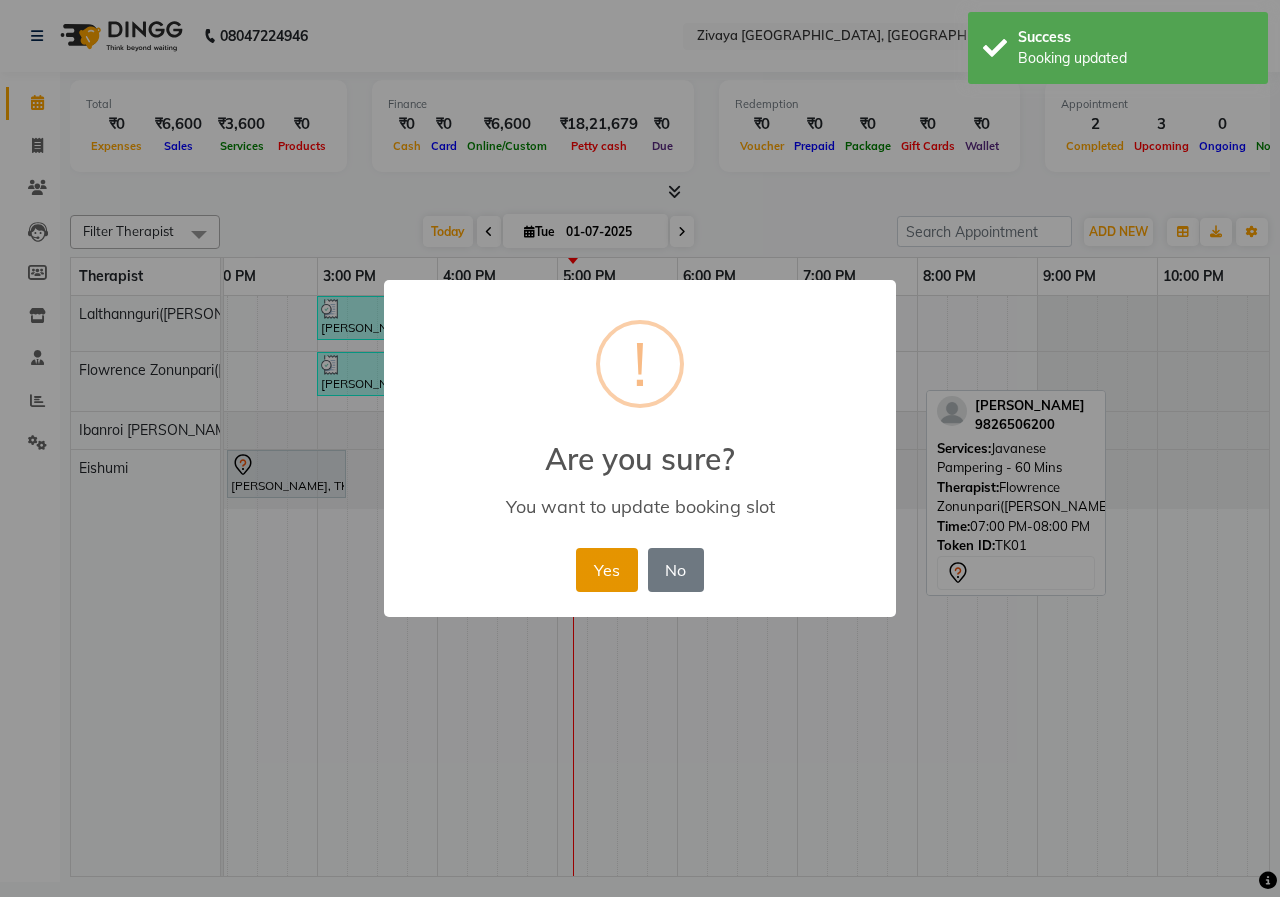 click on "Yes" at bounding box center (606, 570) 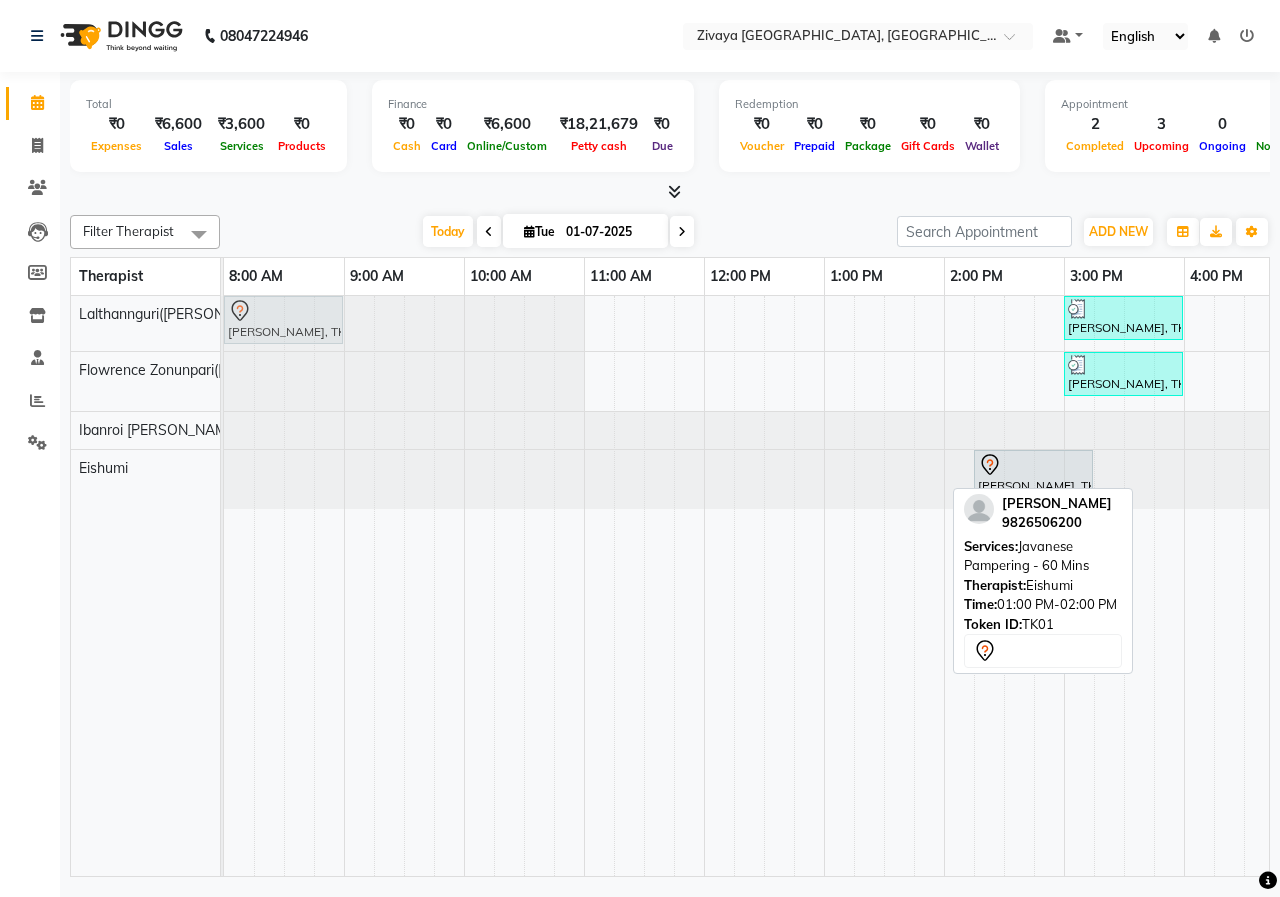 drag, startPoint x: 564, startPoint y: 410, endPoint x: 244, endPoint y: 329, distance: 330.0924 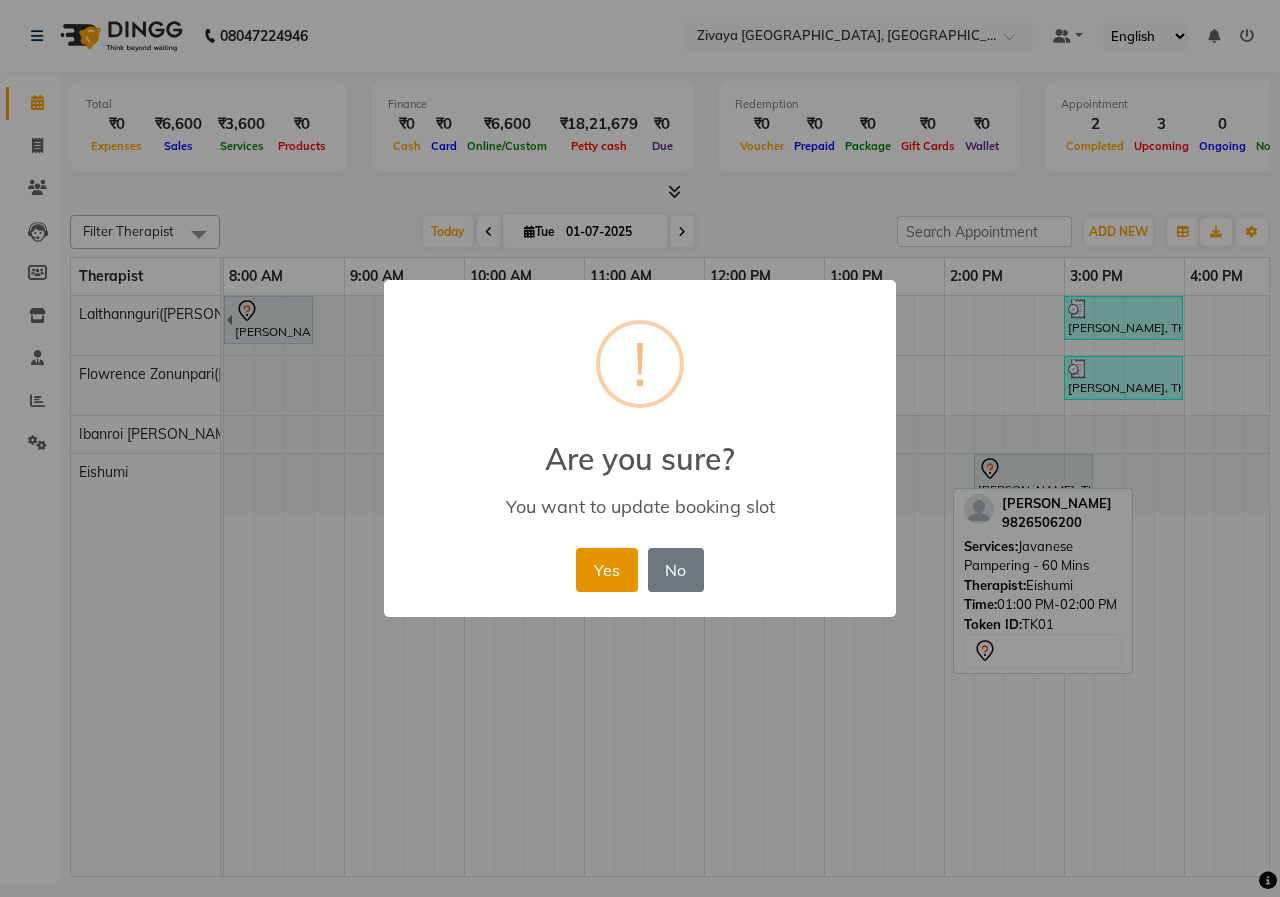 click on "Yes" at bounding box center (606, 570) 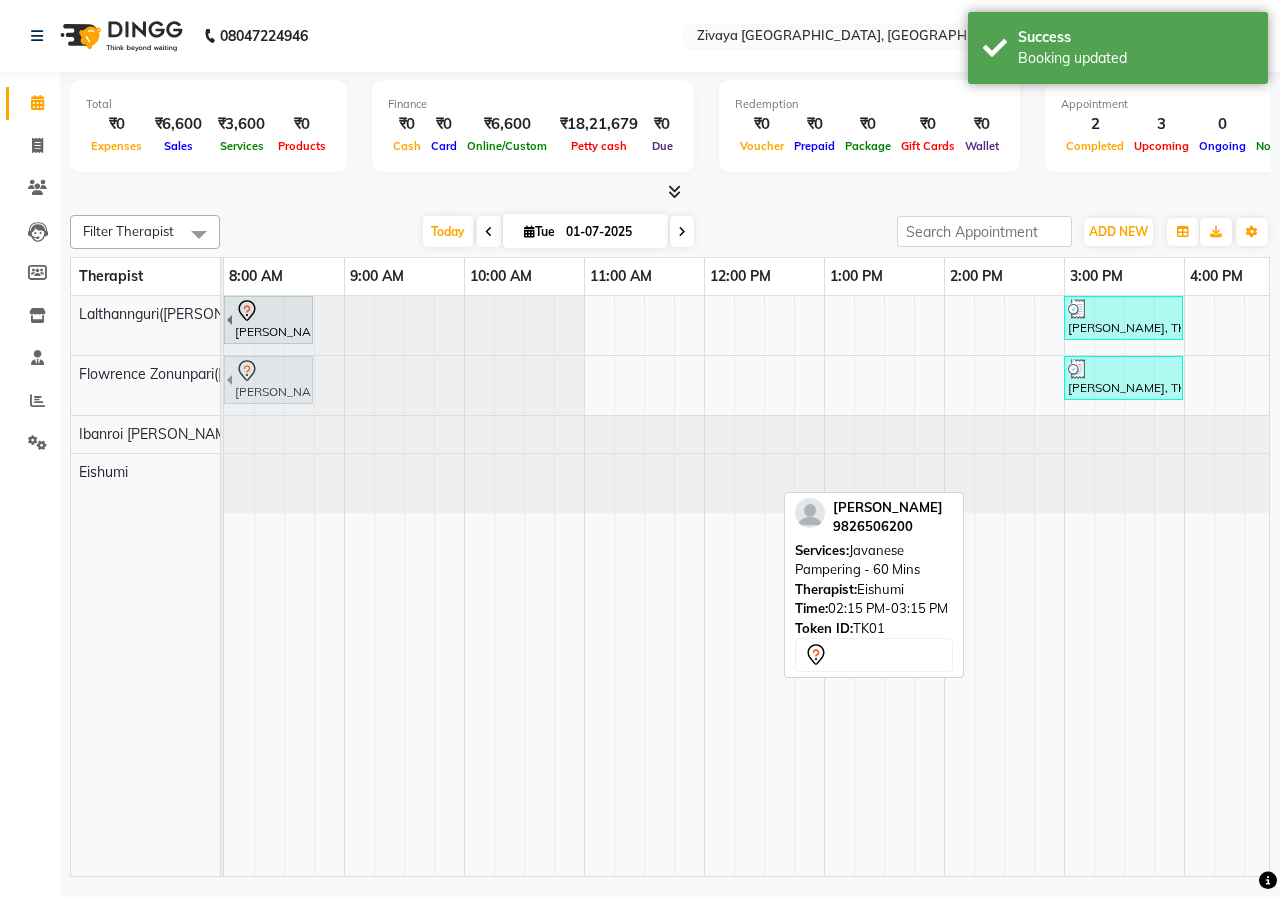 drag, startPoint x: 1014, startPoint y: 481, endPoint x: 234, endPoint y: 388, distance: 785.52466 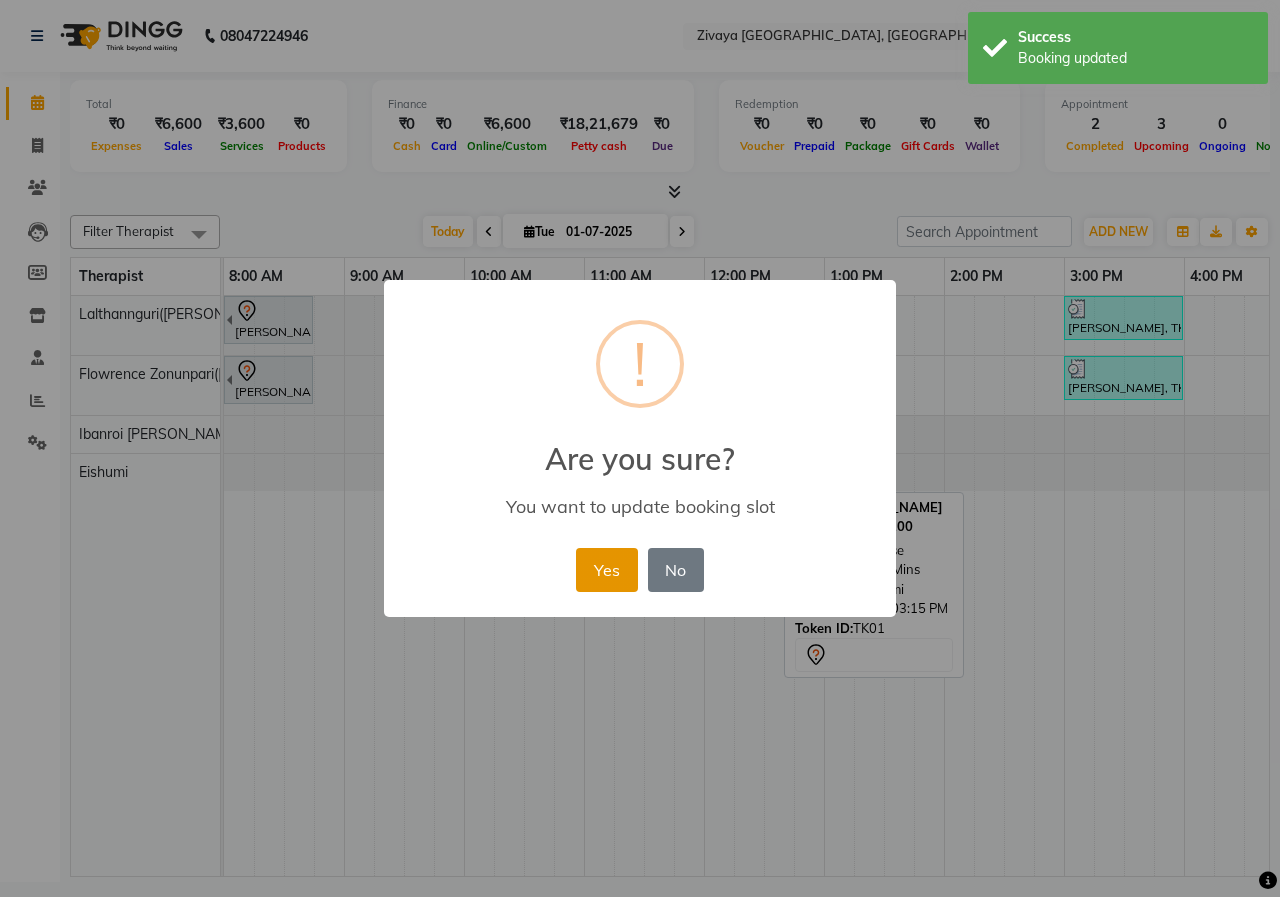 click on "Yes" at bounding box center (606, 570) 